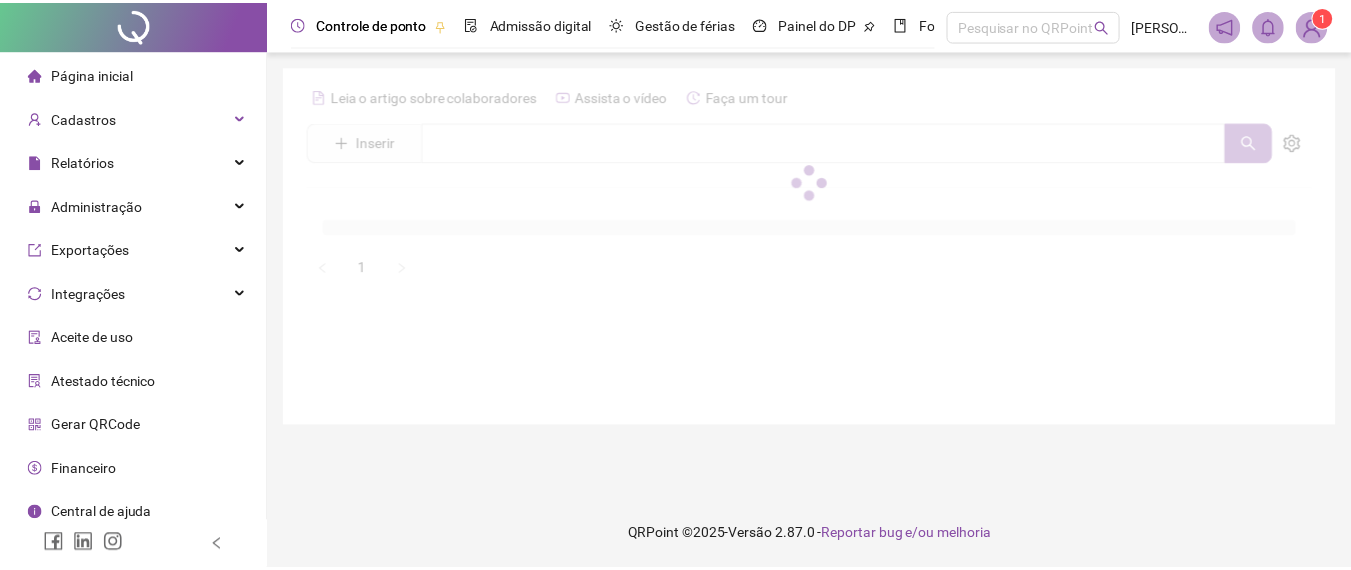 scroll, scrollTop: 176, scrollLeft: 0, axis: vertical 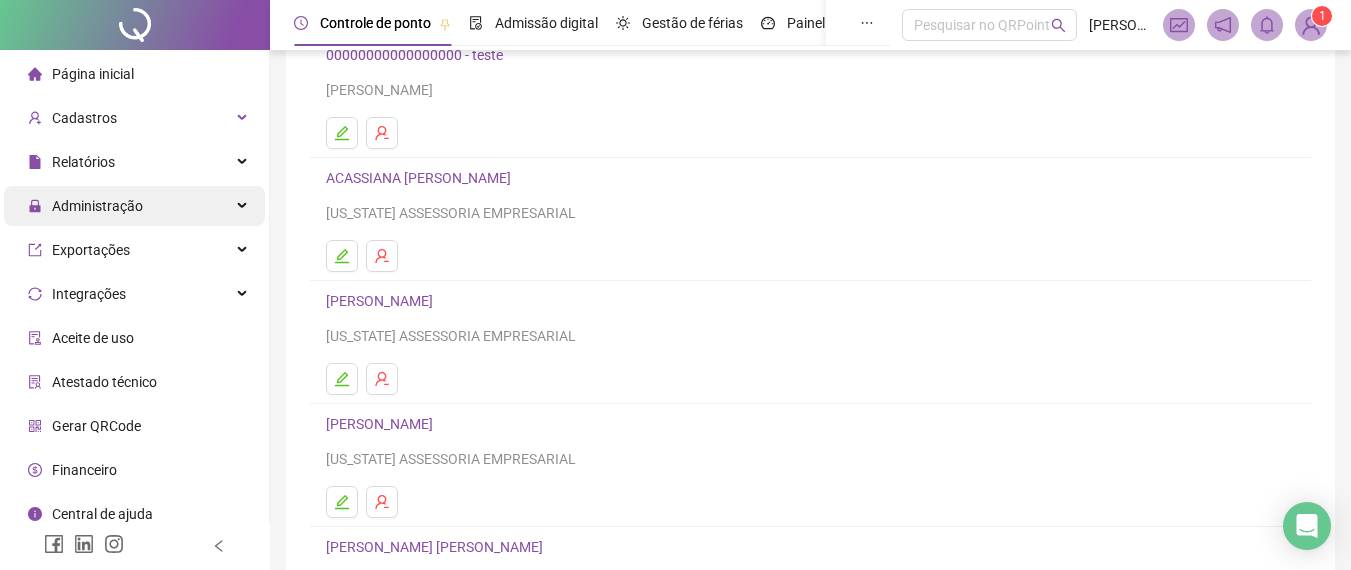 click on "Administração" at bounding box center (85, 206) 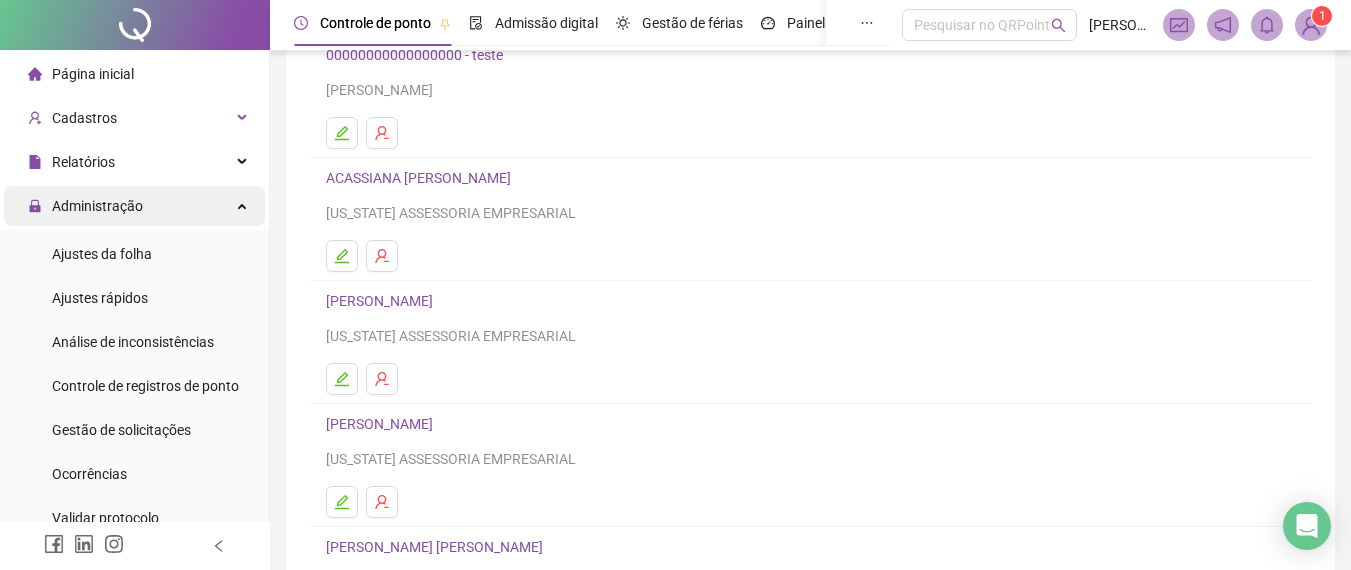 click on "Administração" at bounding box center (85, 206) 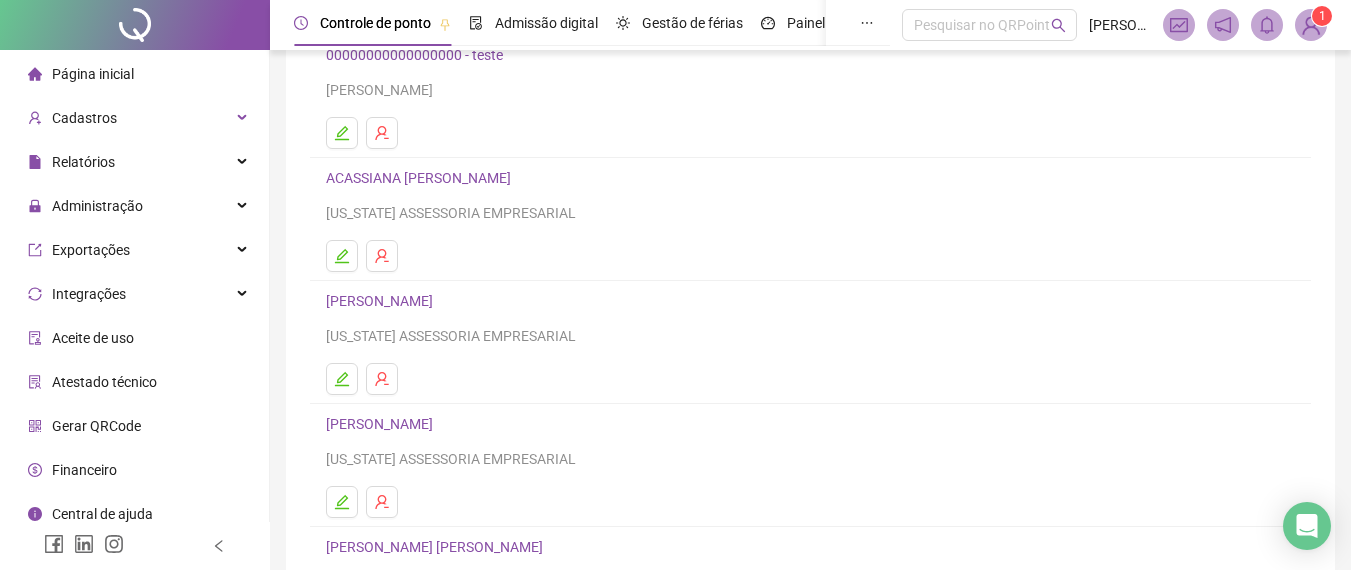 scroll, scrollTop: 0, scrollLeft: 0, axis: both 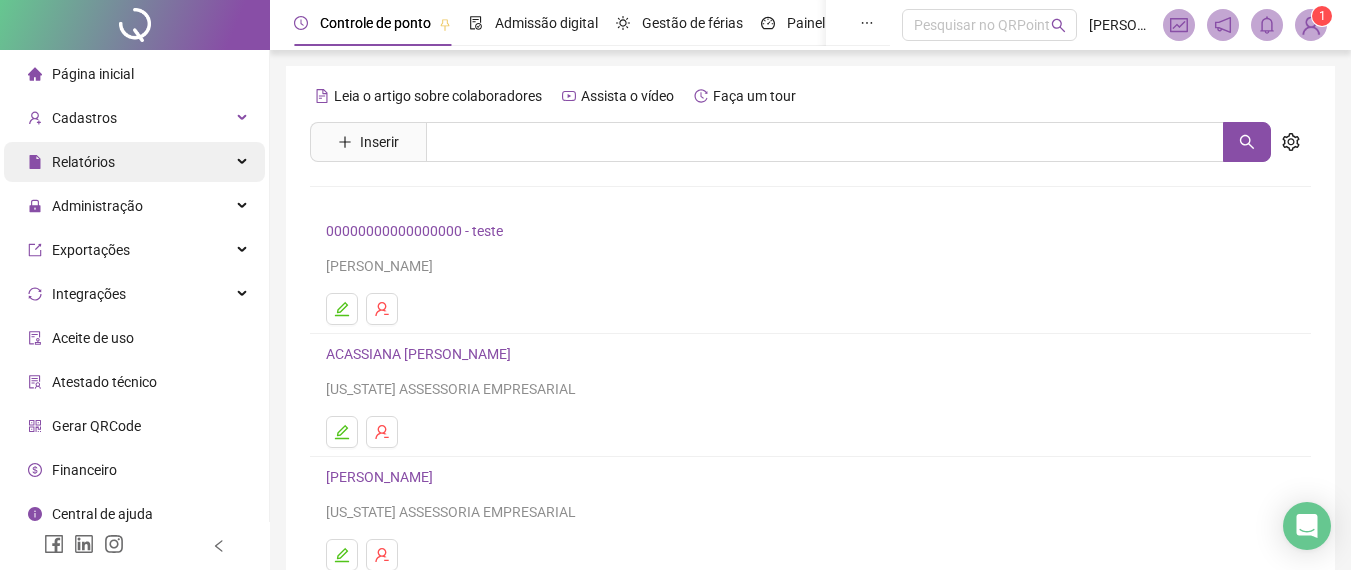 click on "Relatórios" at bounding box center (134, 162) 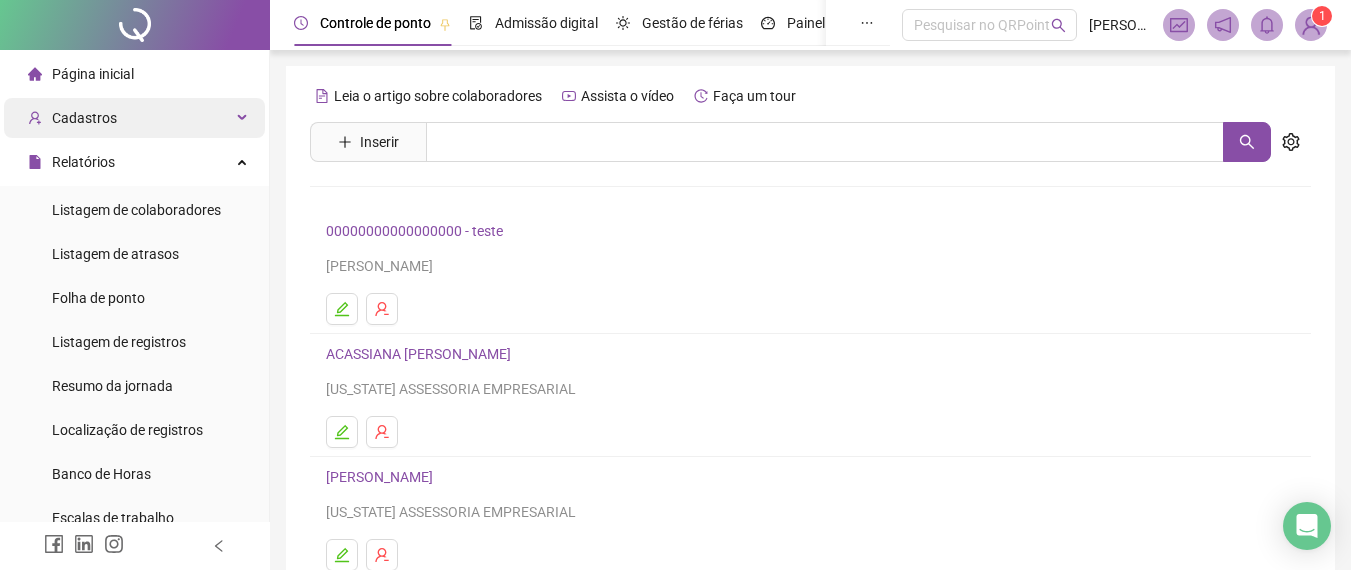 click on "Cadastros" at bounding box center [134, 118] 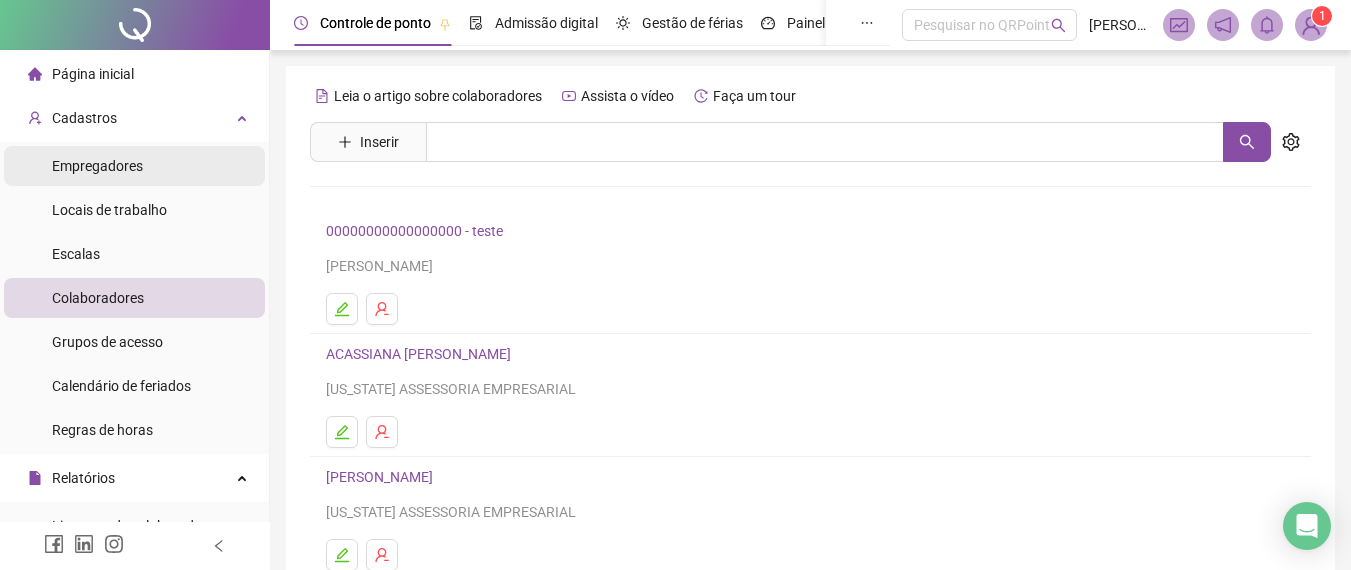 click on "Empregadores" at bounding box center [97, 166] 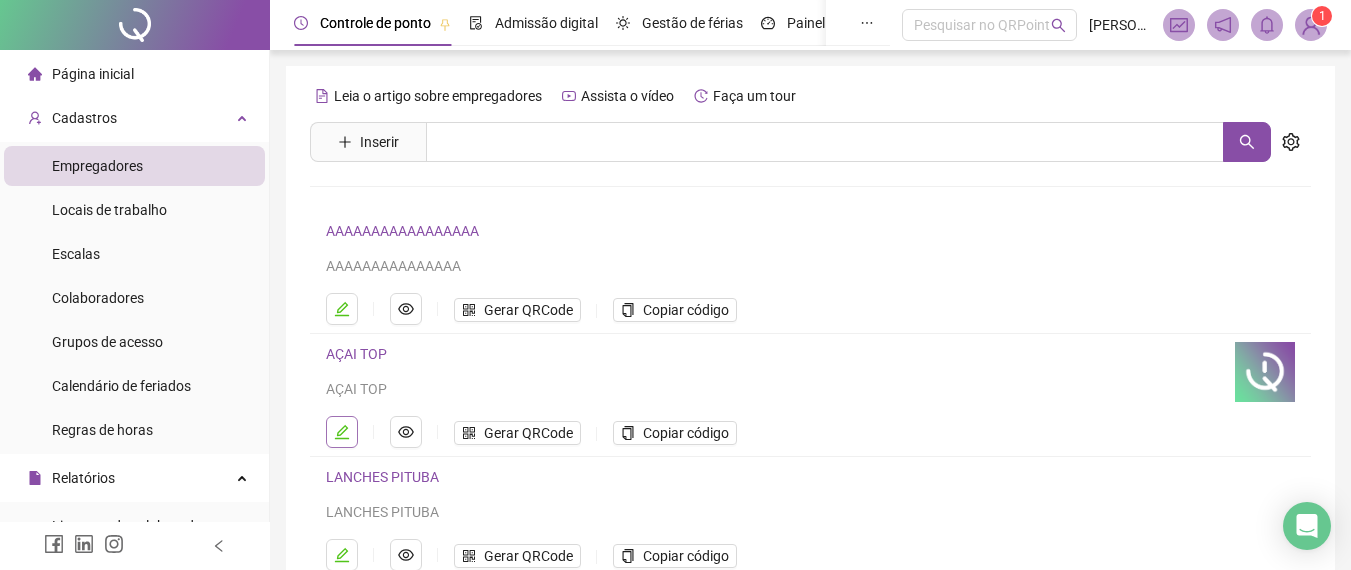 click 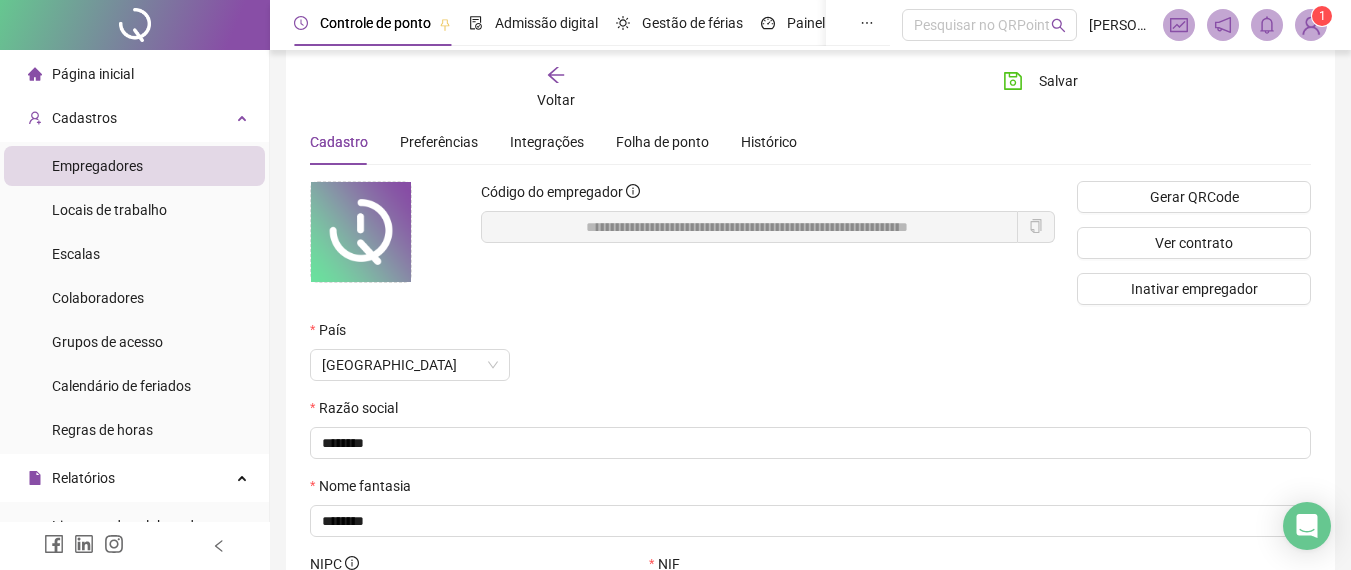 scroll, scrollTop: 0, scrollLeft: 0, axis: both 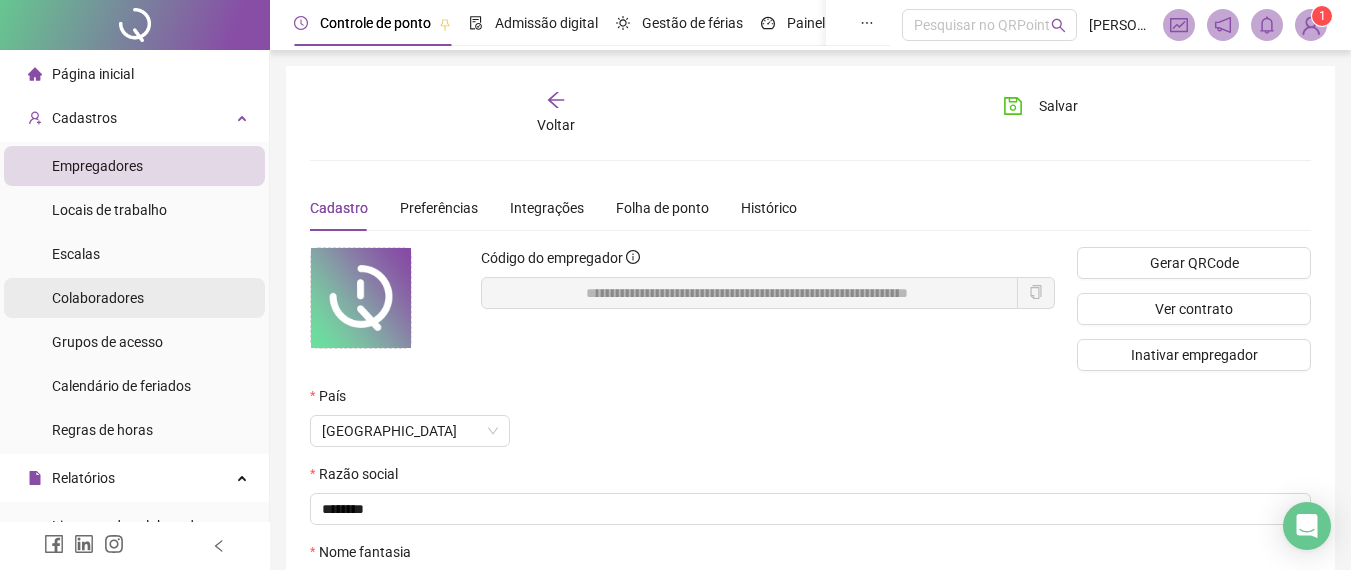 click on "Colaboradores" at bounding box center [134, 298] 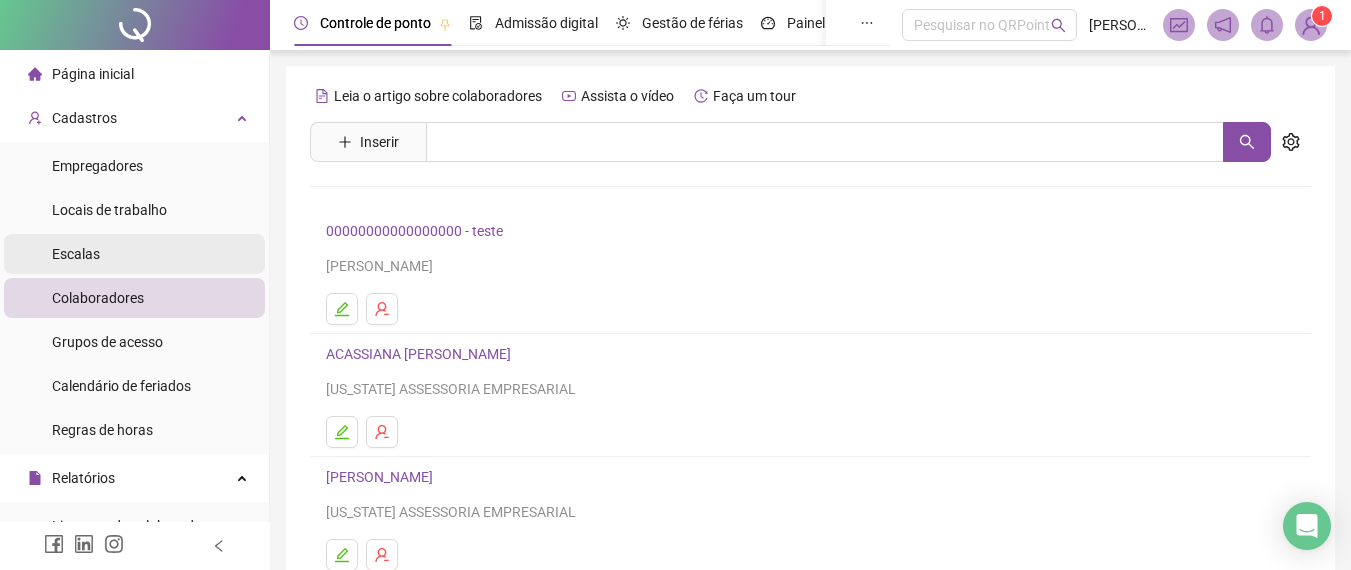 click on "Escalas" at bounding box center (134, 254) 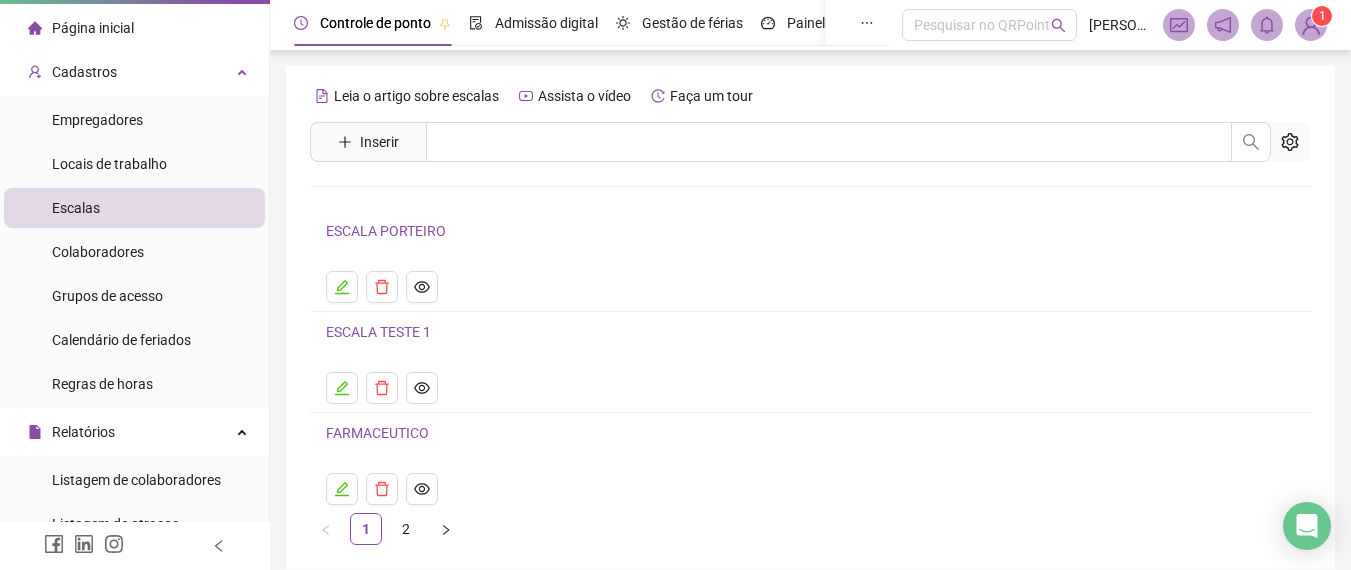 scroll, scrollTop: 0, scrollLeft: 0, axis: both 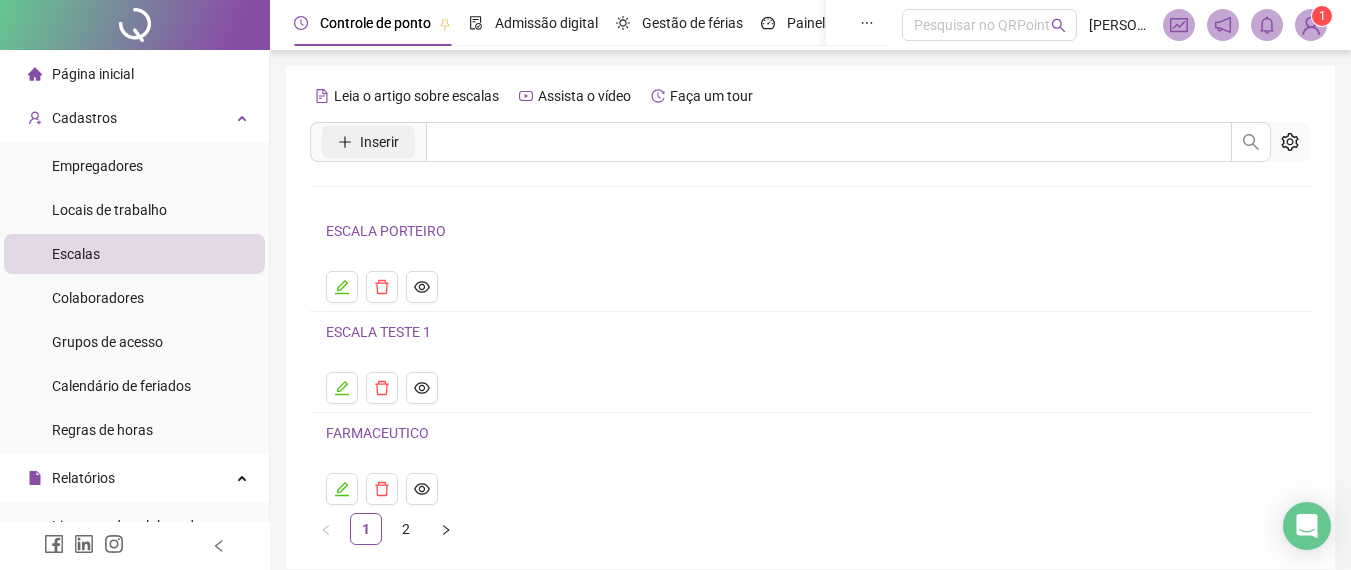 click on "Inserir" at bounding box center [379, 142] 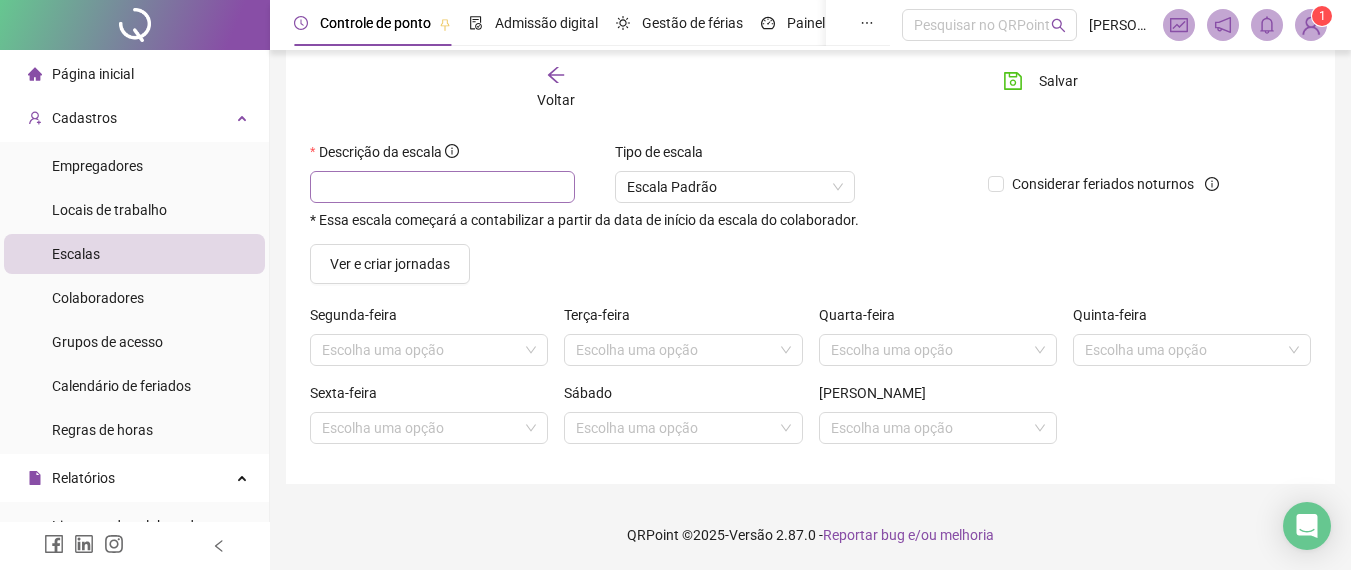 scroll, scrollTop: 0, scrollLeft: 0, axis: both 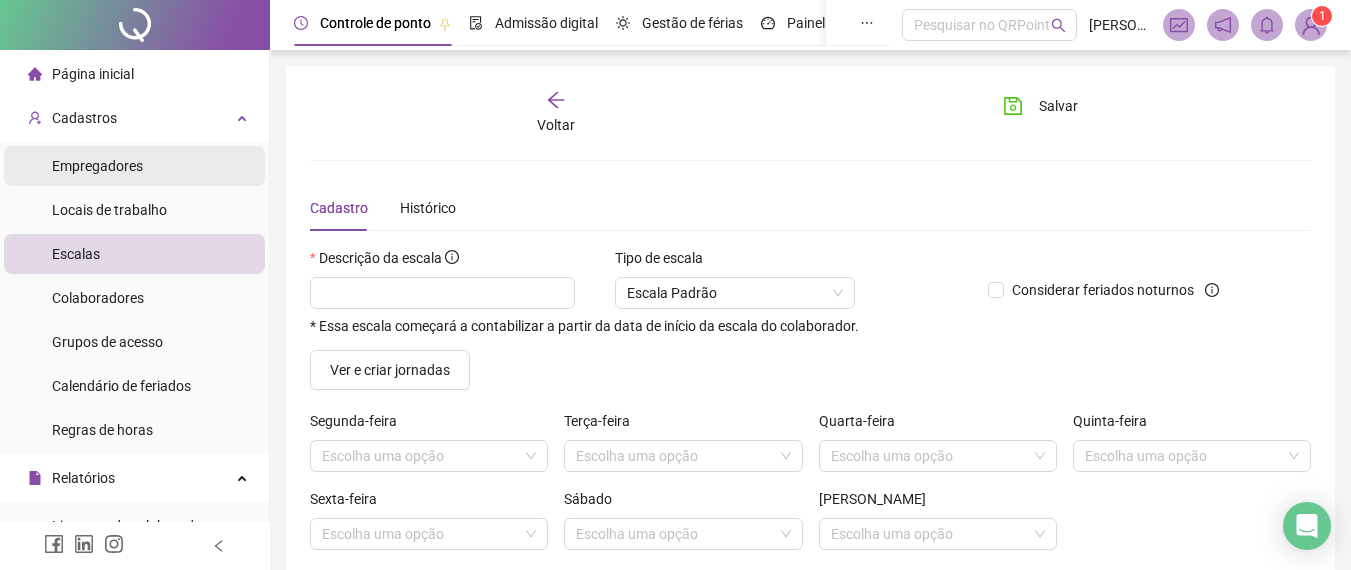click on "Empregadores" at bounding box center [134, 166] 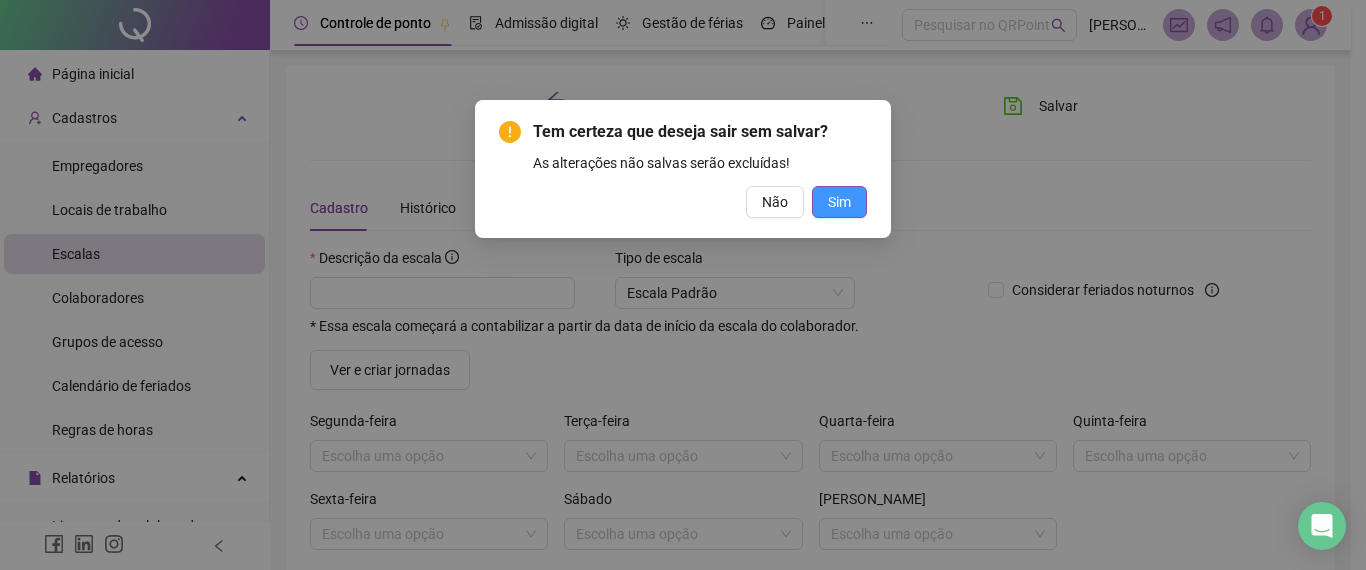 click on "Sim" at bounding box center [839, 202] 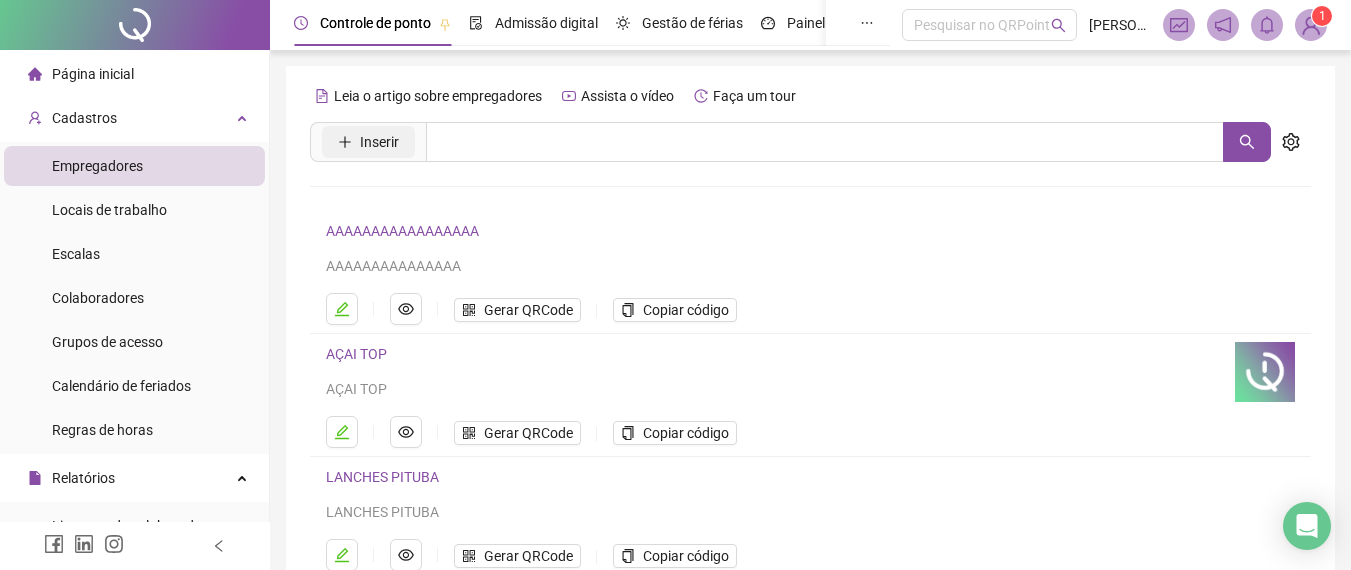 click on "Inserir" at bounding box center [379, 142] 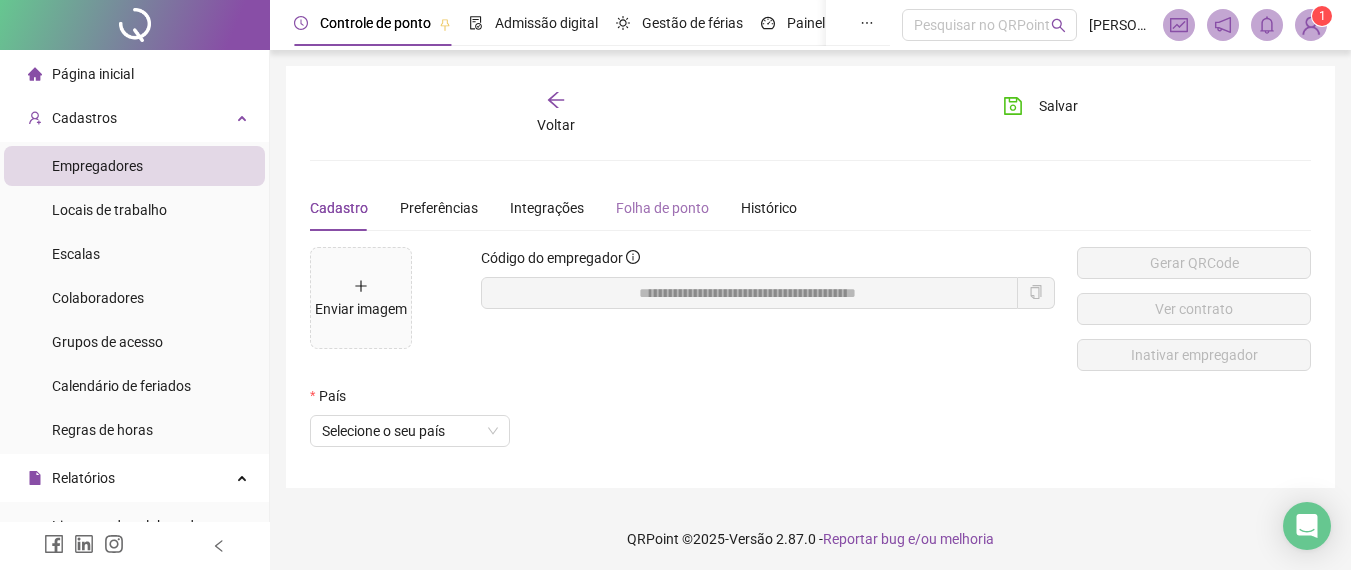 click on "Folha de ponto" at bounding box center [662, 208] 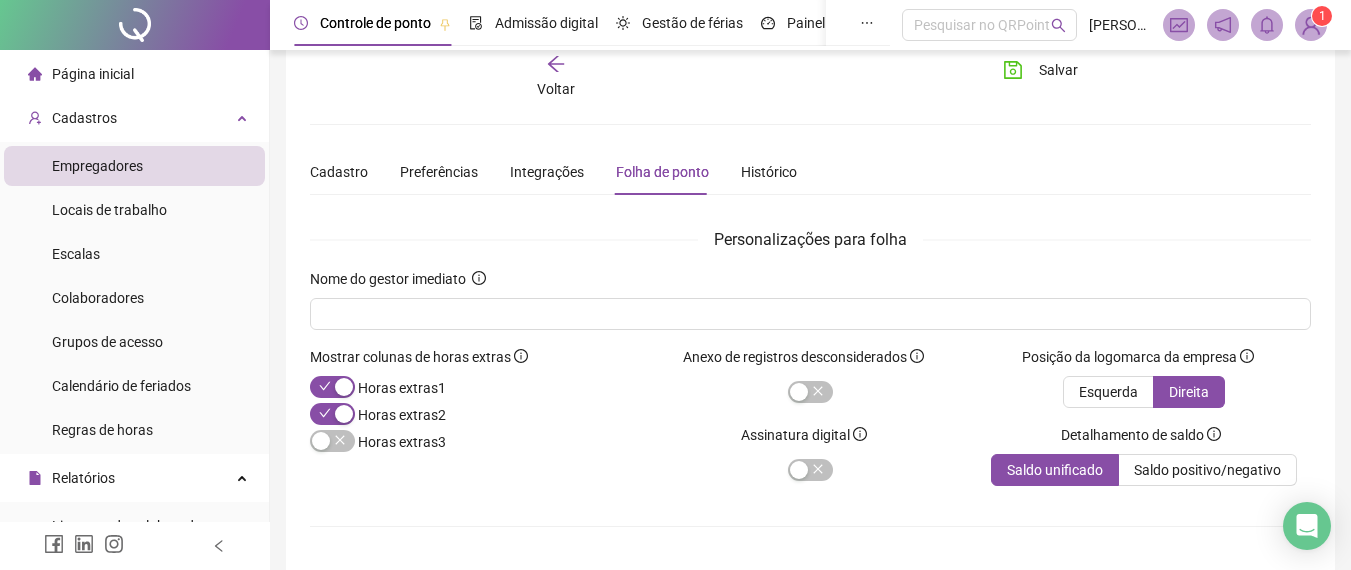 scroll, scrollTop: 0, scrollLeft: 0, axis: both 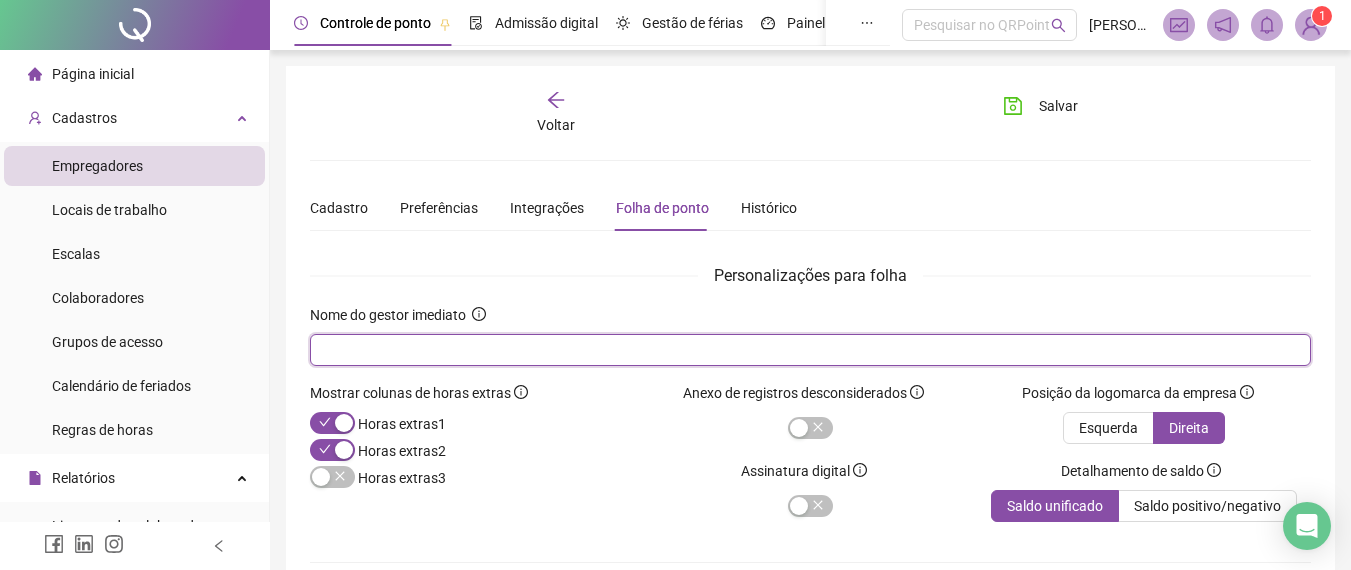 click at bounding box center (808, 350) 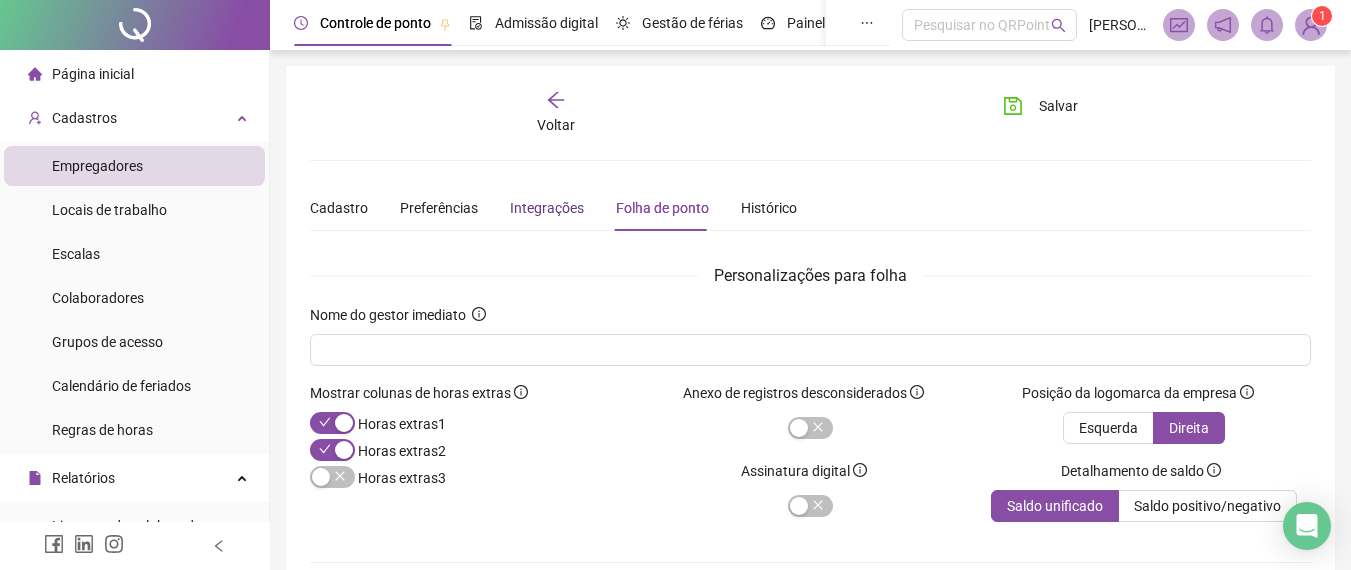click on "Integrações" at bounding box center [547, 208] 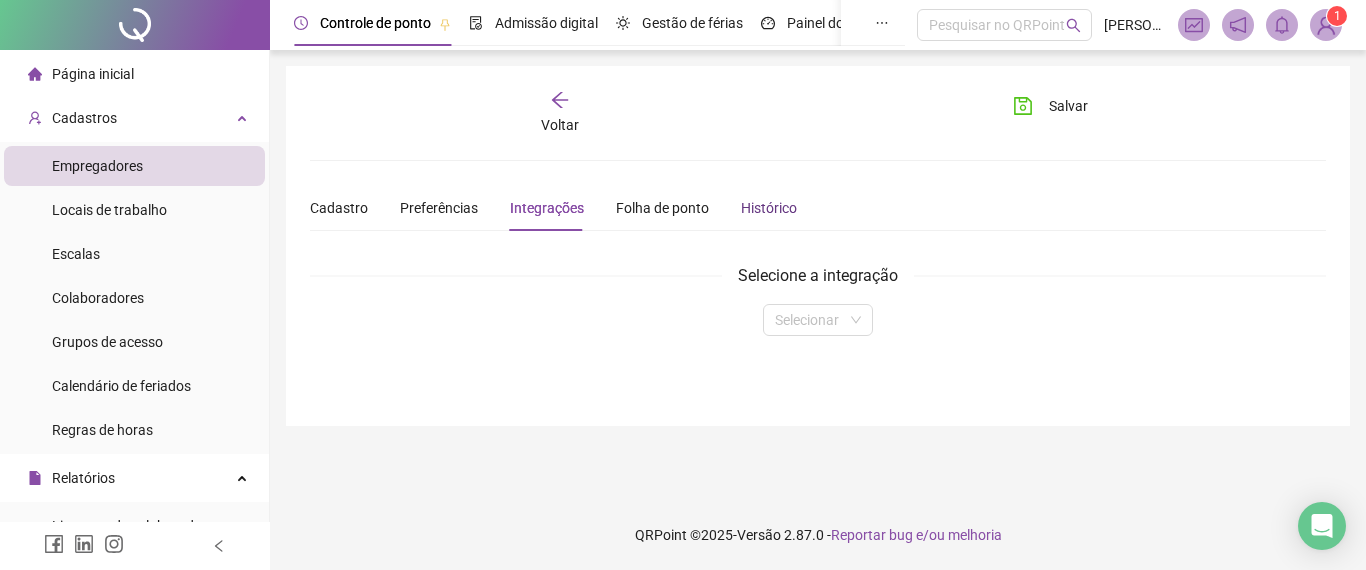 click on "Histórico" at bounding box center [769, 208] 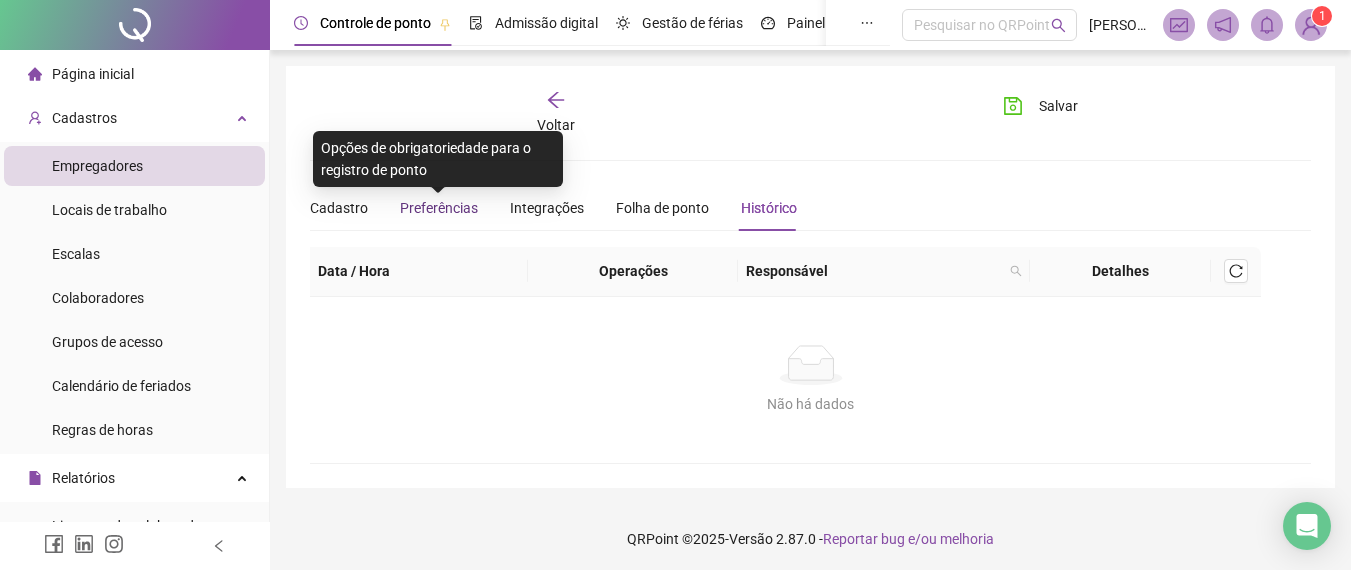 click on "Preferências" at bounding box center [439, 208] 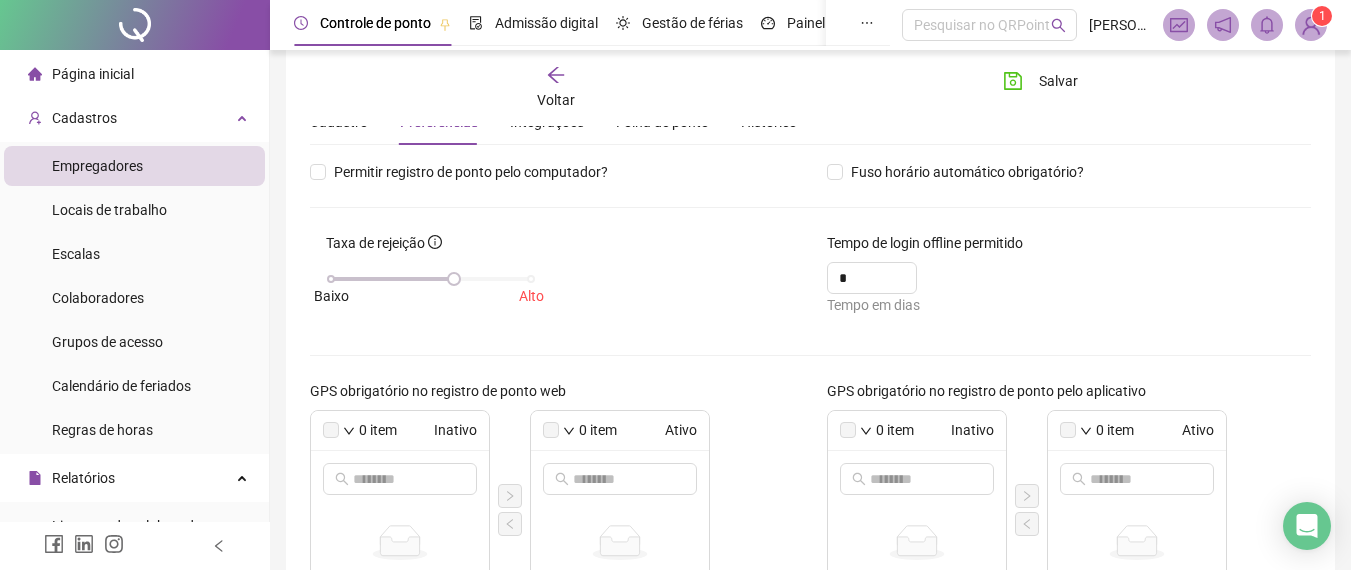 scroll, scrollTop: 0, scrollLeft: 0, axis: both 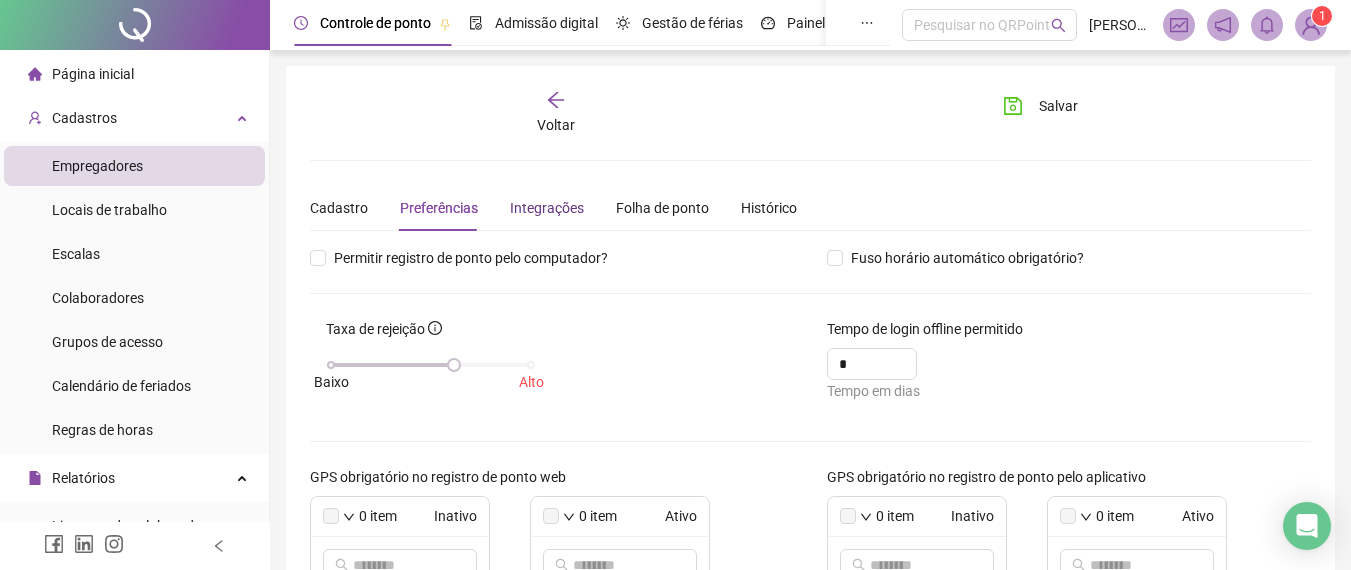 click on "Integrações" at bounding box center [547, 208] 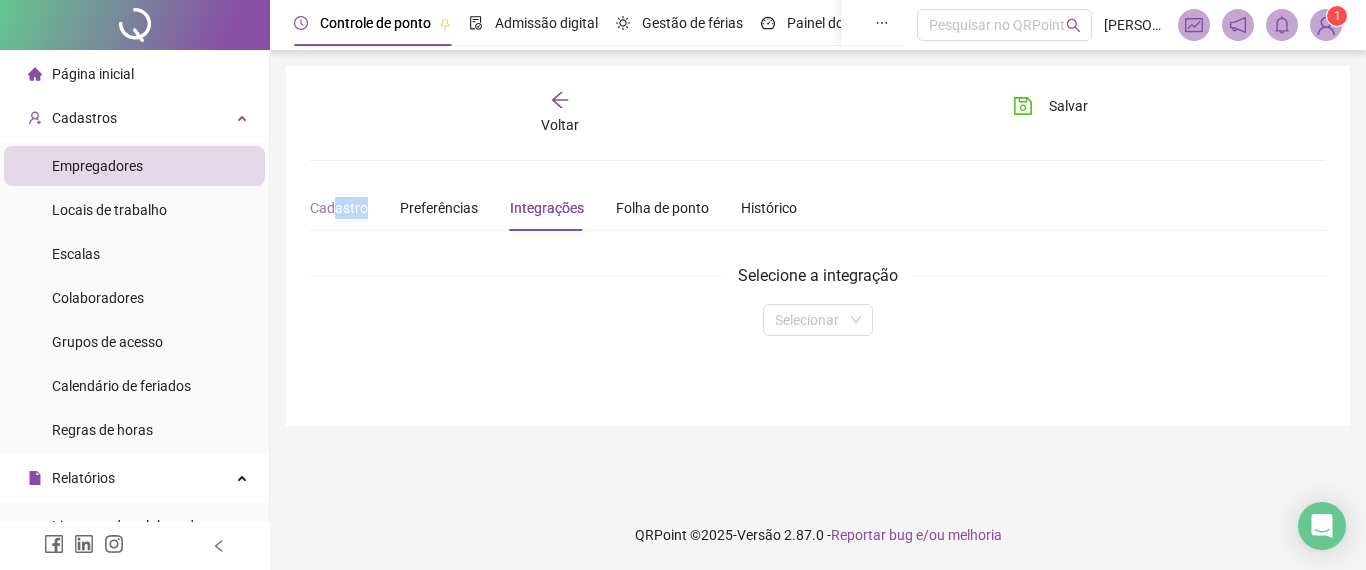 drag, startPoint x: 376, startPoint y: 223, endPoint x: 333, endPoint y: 209, distance: 45.221676 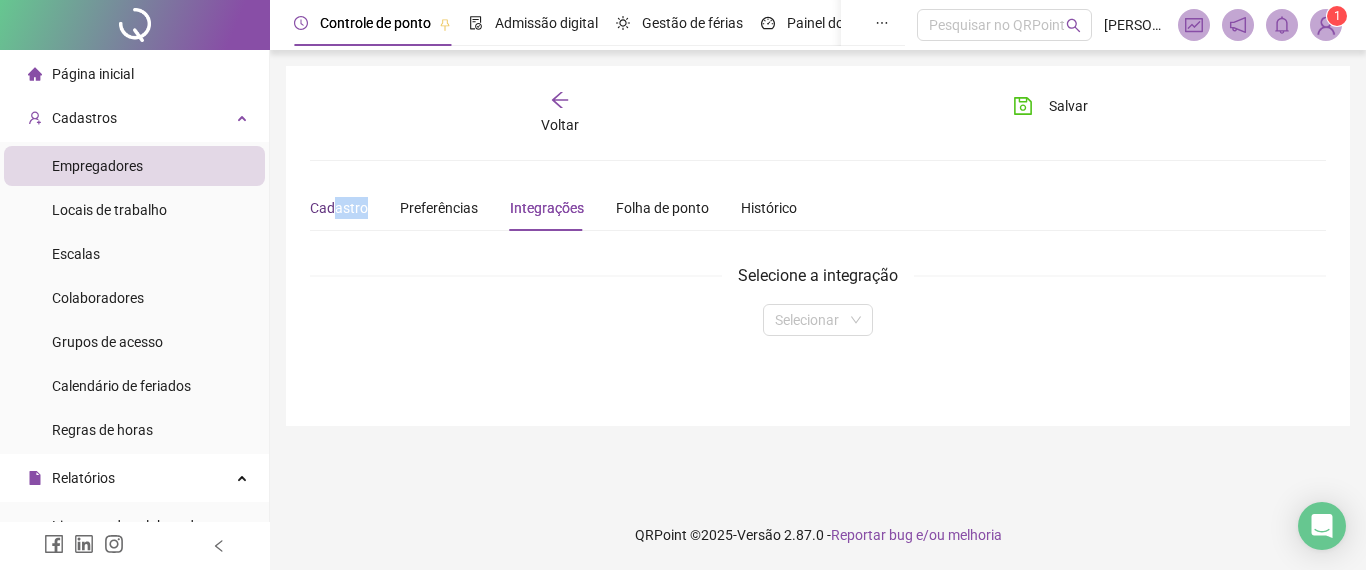click on "Cadastro" at bounding box center [339, 208] 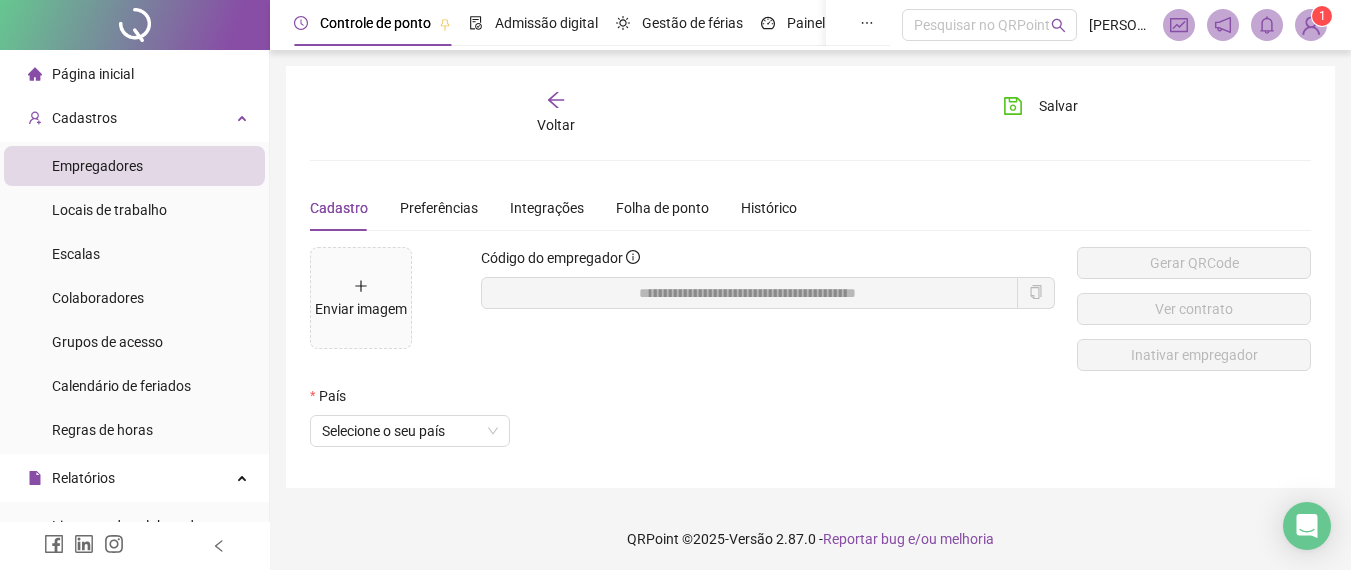 scroll, scrollTop: 5, scrollLeft: 0, axis: vertical 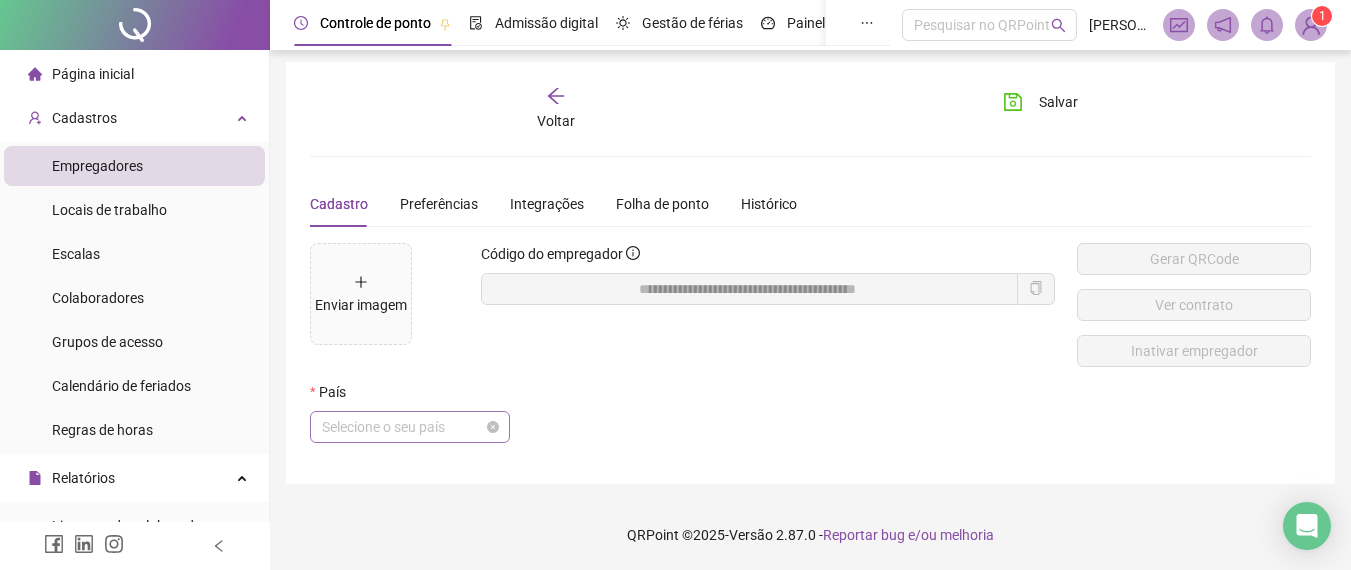 click on "Selecione o seu país" at bounding box center [410, 427] 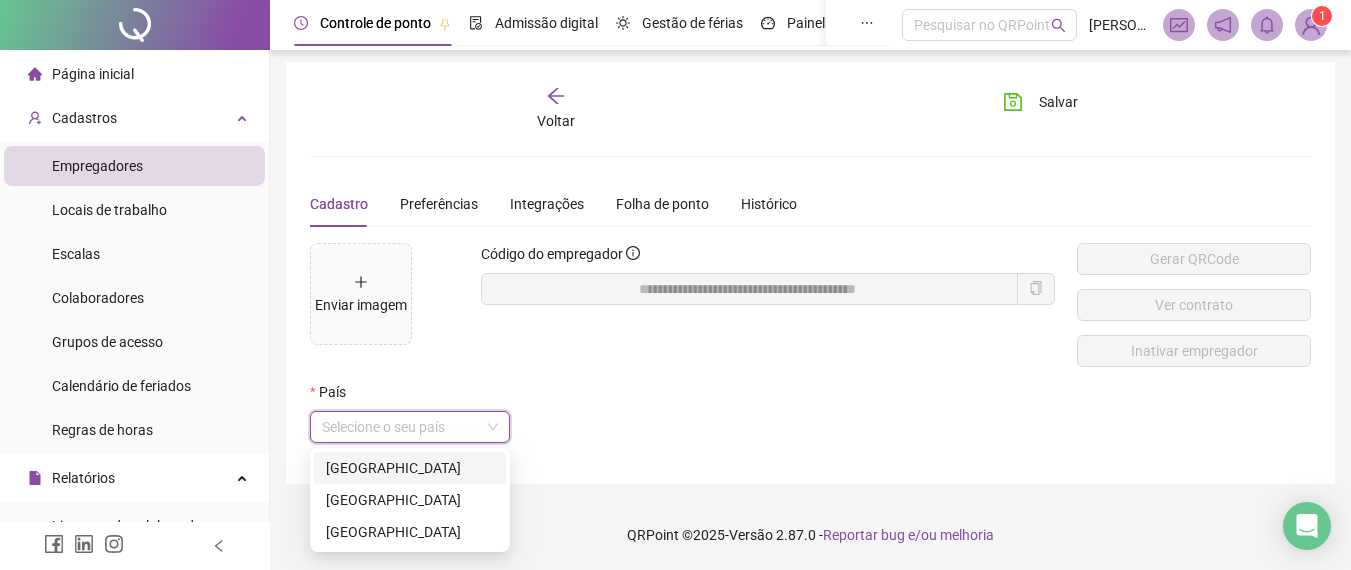 click on "[GEOGRAPHIC_DATA]" at bounding box center [410, 468] 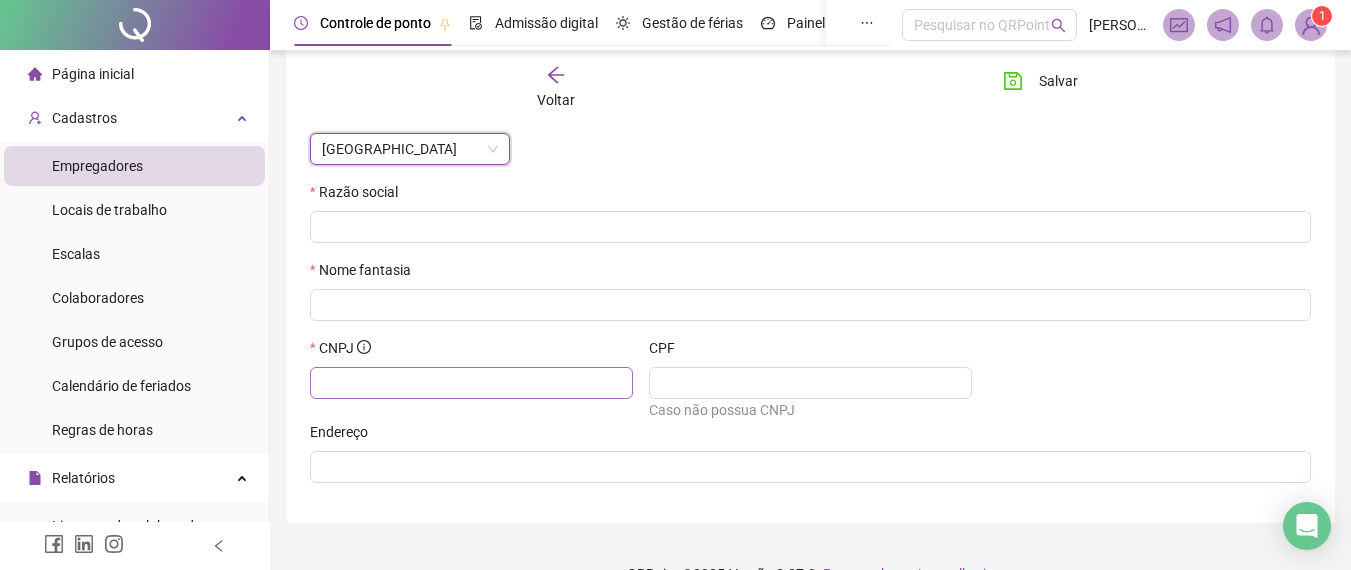 scroll, scrollTop: 275, scrollLeft: 0, axis: vertical 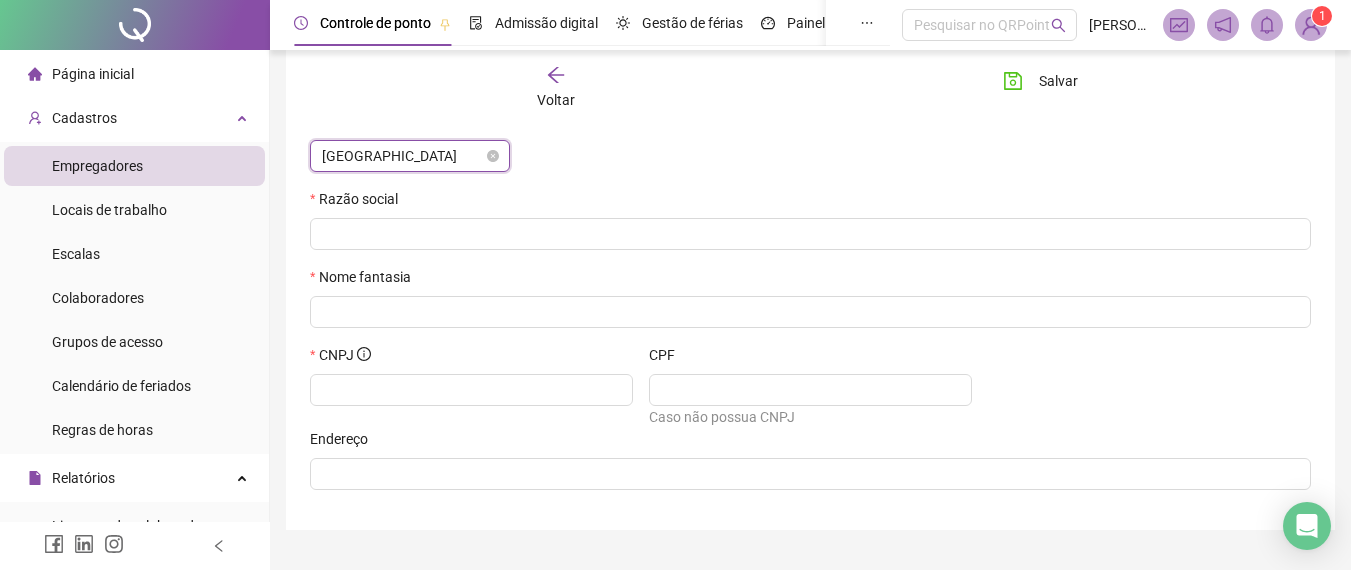 click on "[GEOGRAPHIC_DATA]" at bounding box center [410, 156] 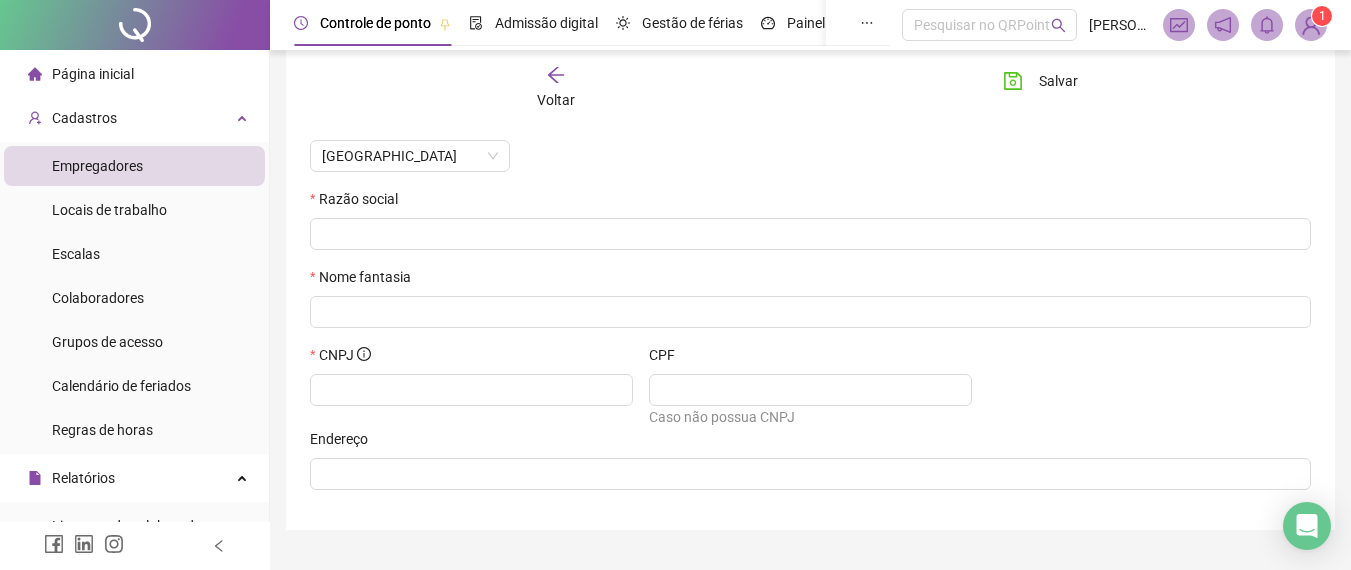 click on "[GEOGRAPHIC_DATA]" at bounding box center [725, 156] 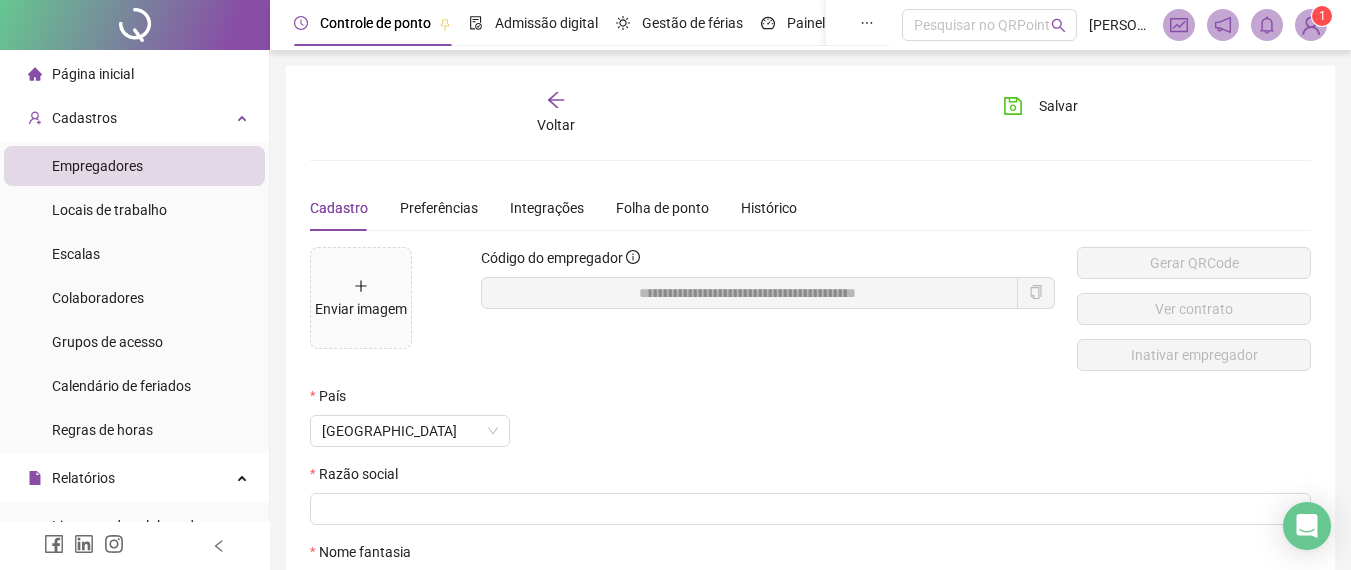 scroll, scrollTop: 35, scrollLeft: 0, axis: vertical 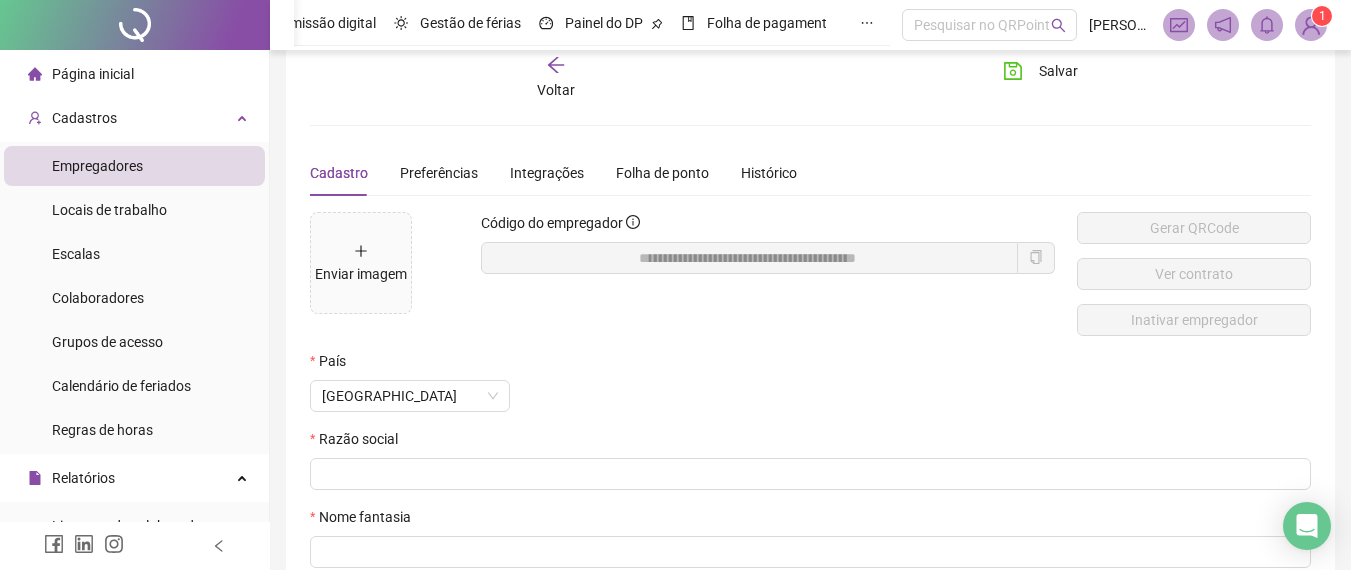click at bounding box center (1311, 25) 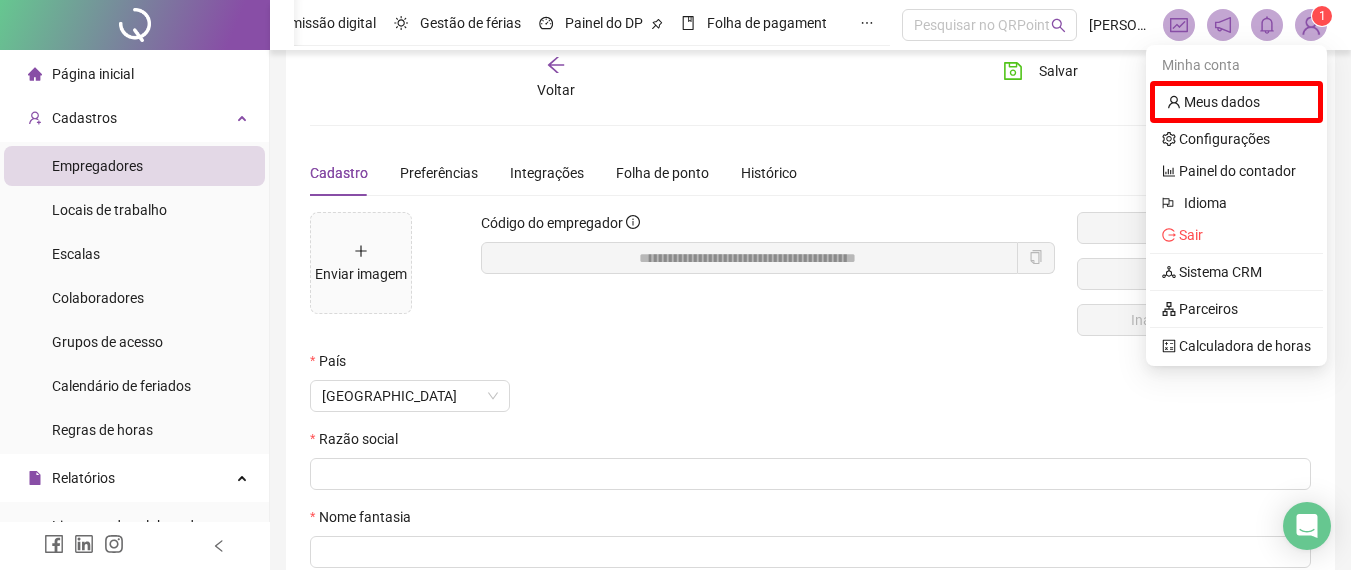 click on "Página inicial" at bounding box center (81, 74) 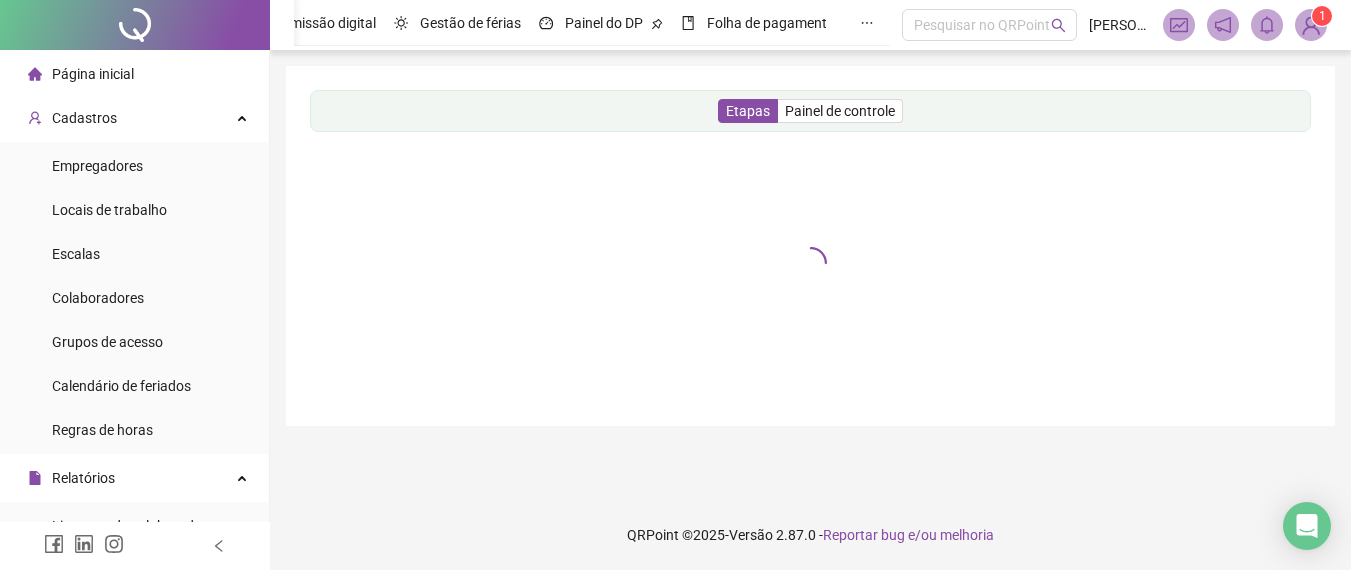 scroll, scrollTop: 0, scrollLeft: 0, axis: both 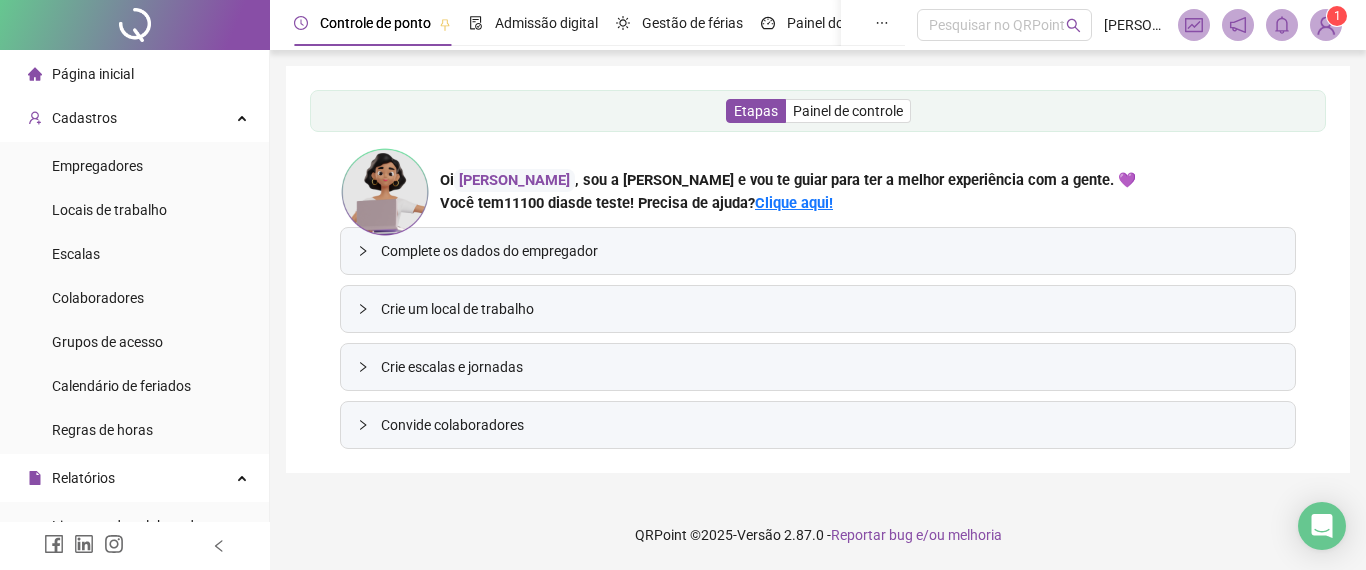 click on "Controle de ponto Admissão digital Gestão de férias Painel do DP Folha de pagamento   Pesquisar no QRPoint [PERSON_NAME] 1" at bounding box center (818, 25) 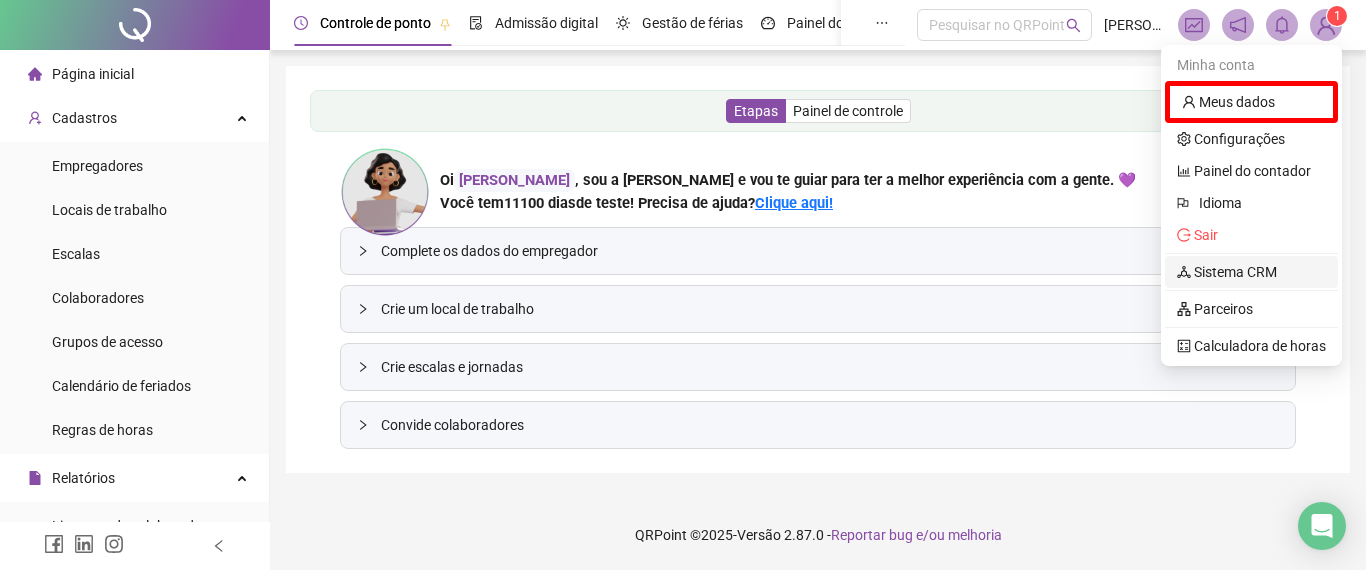 click on "Sistema CRM" at bounding box center (1227, 272) 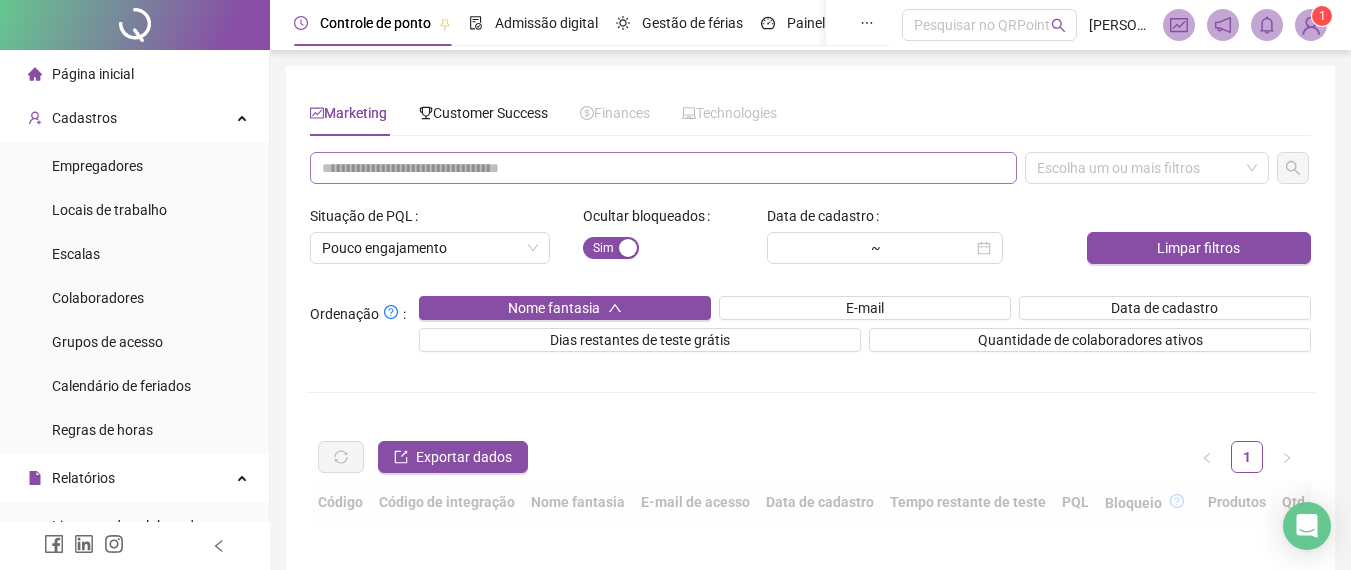 drag, startPoint x: 641, startPoint y: 151, endPoint x: 619, endPoint y: 175, distance: 32.55764 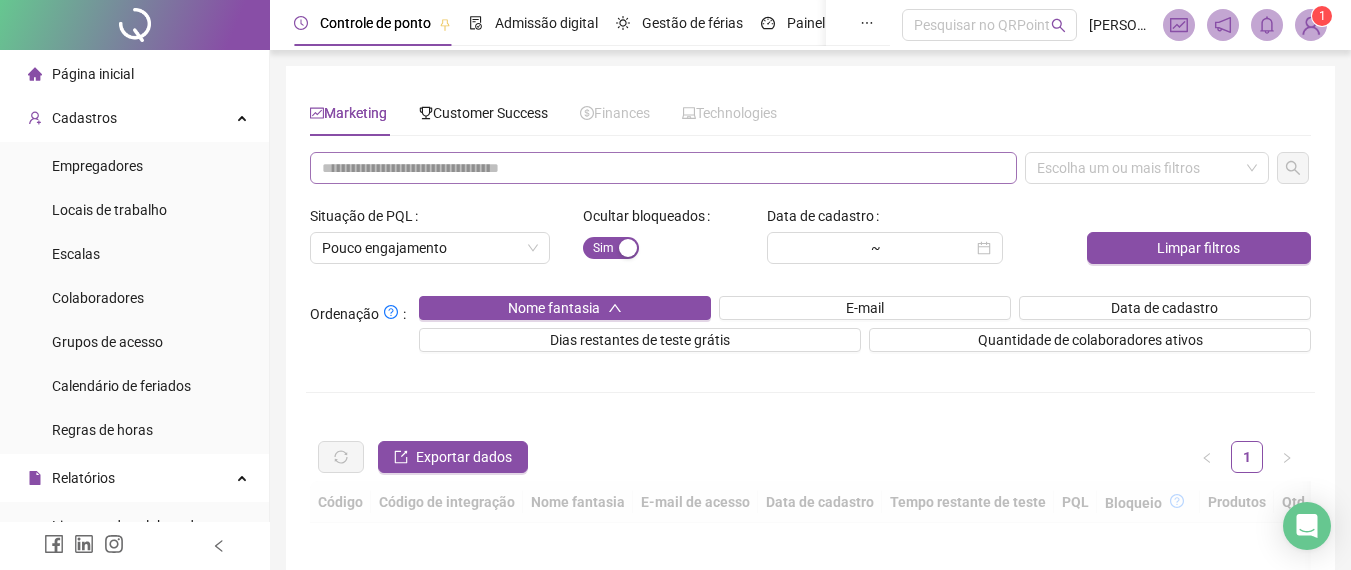 click on "Marketing  Customer Success  Finances  Technologies   Escolha um ou mais filtros Situação de PQL Pouco engajamento Ocultar bloqueados Sim Não Data de cadastro ~   Limpar filtros Ordenação : Nome fantasia   E-mail   Data de cadastro   Dias restantes de teste grátis   Quantidade de colaboradores ativos   Exportar dados 1 Código Código de integração Nome fantasia E-mail de acesso Data de cadastro Tempo restante de teste PQL Bloqueio Produtos Qtd. colaboradores Últimos registros                       Não há dados Não há dados Nenhum resultado" at bounding box center (810, 409) 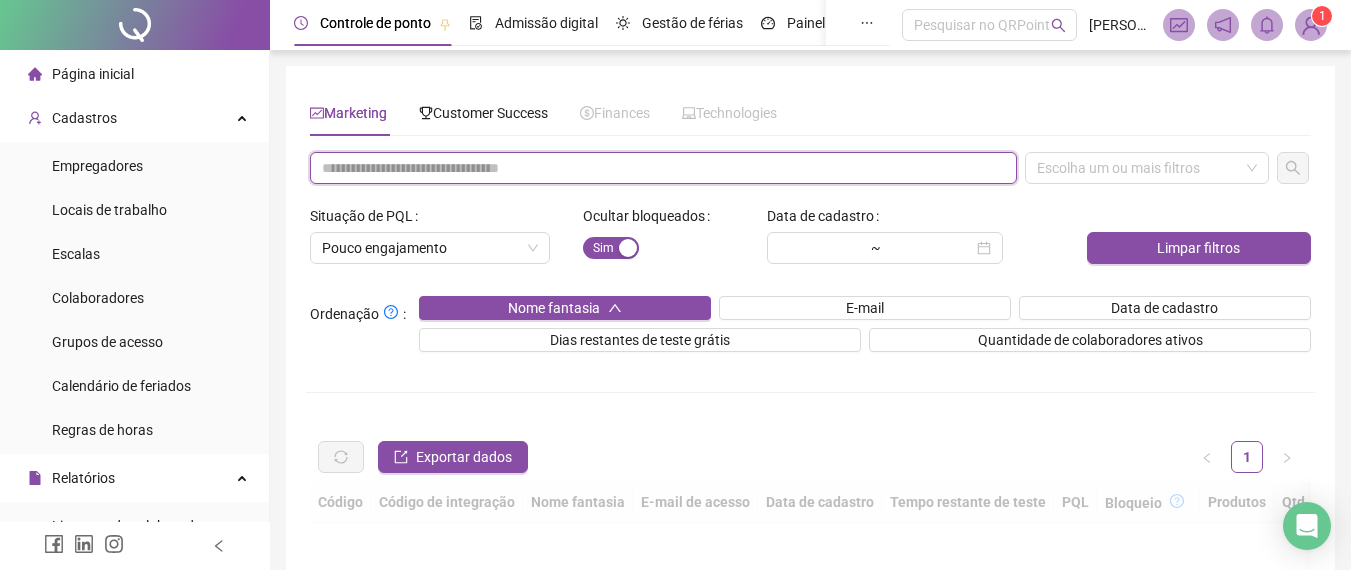 click at bounding box center (663, 168) 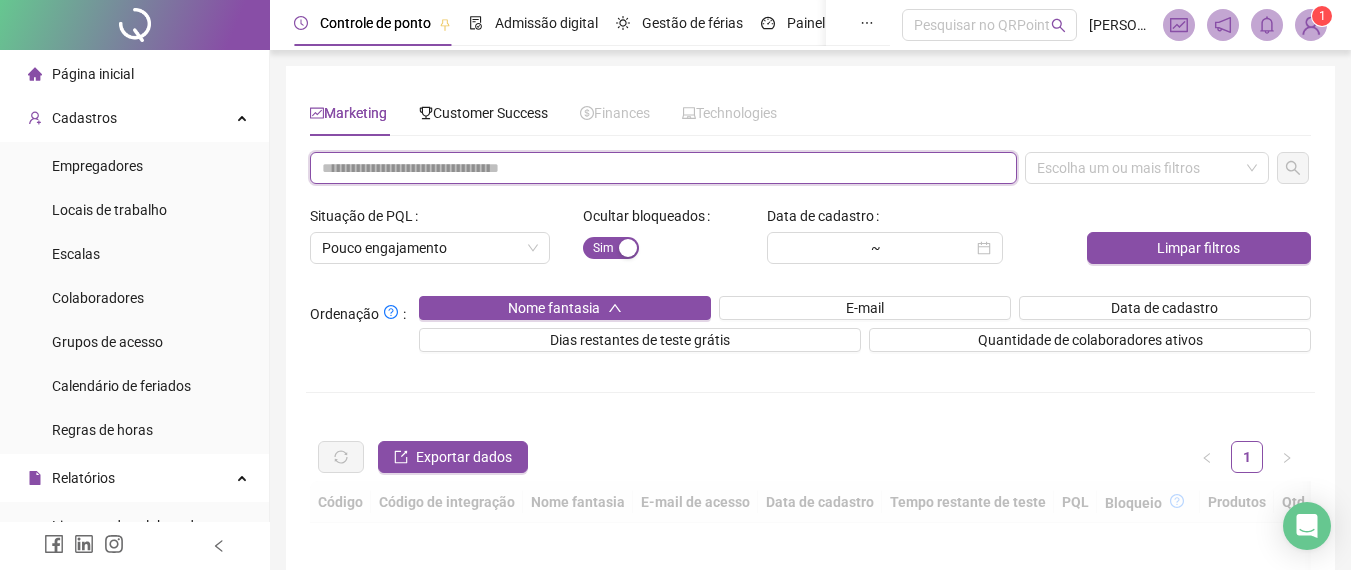 paste on "**********" 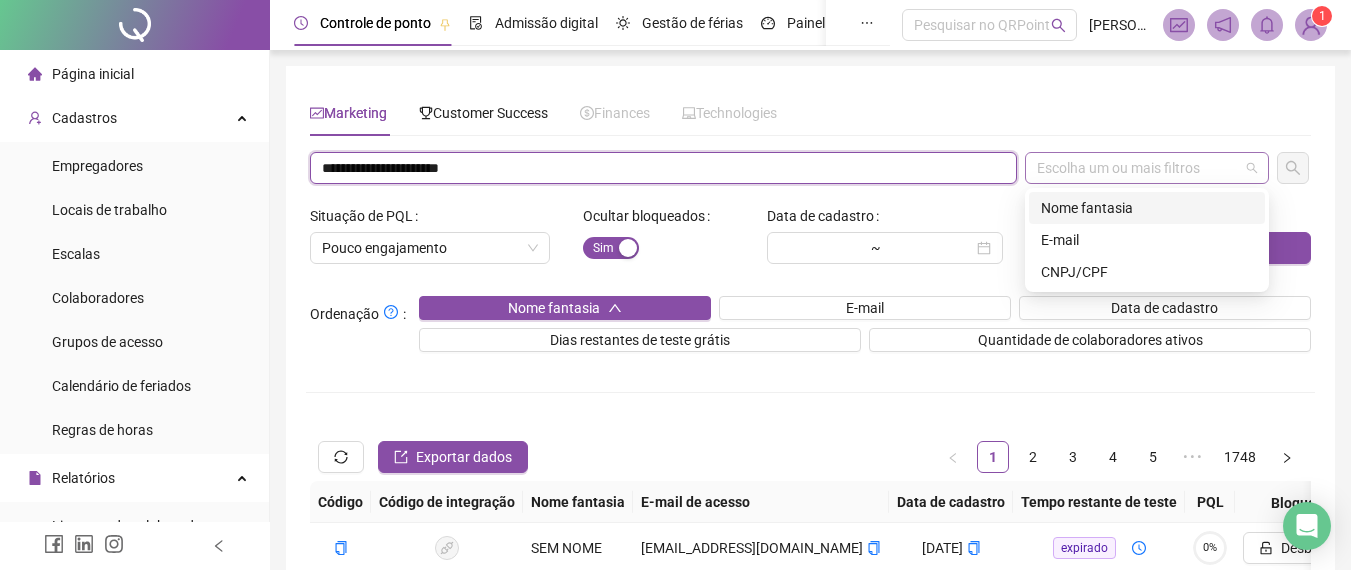 click on "Escolha um ou mais filtros" at bounding box center (1147, 168) 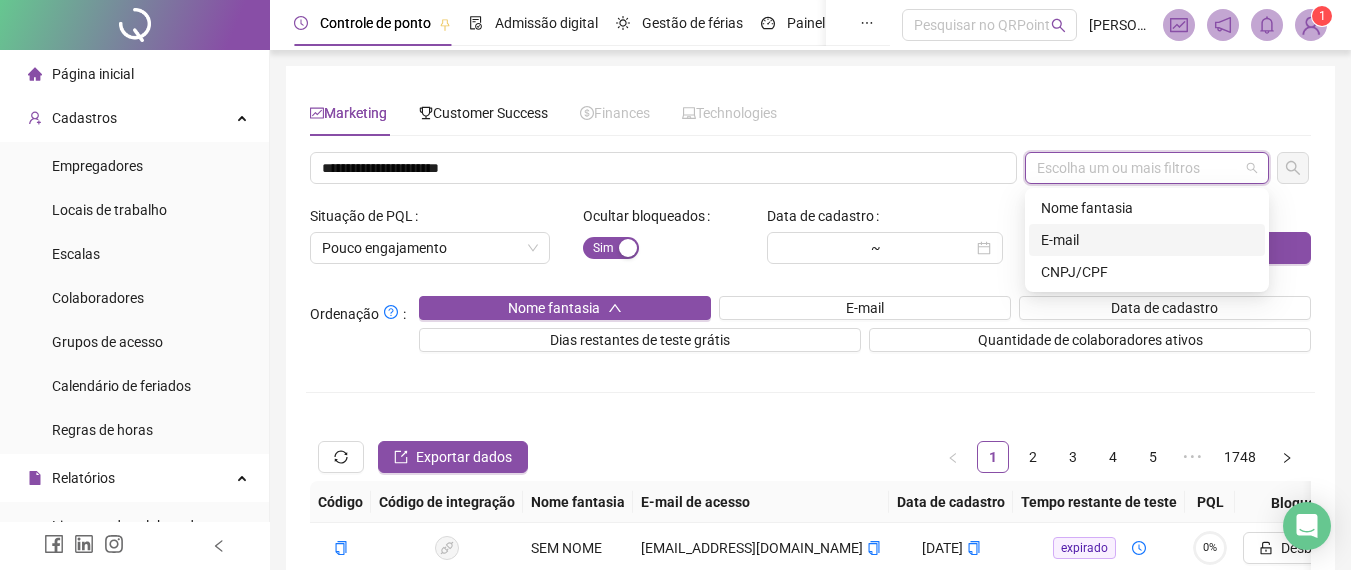 click on "E-mail" at bounding box center (1147, 240) 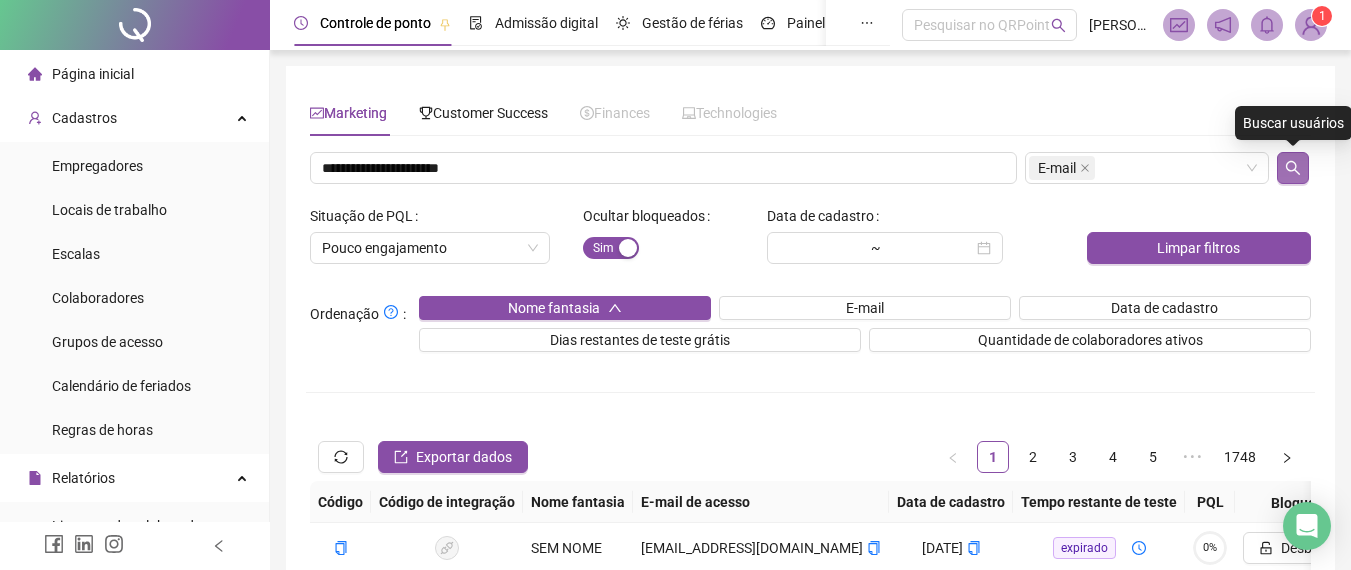 click at bounding box center [1293, 168] 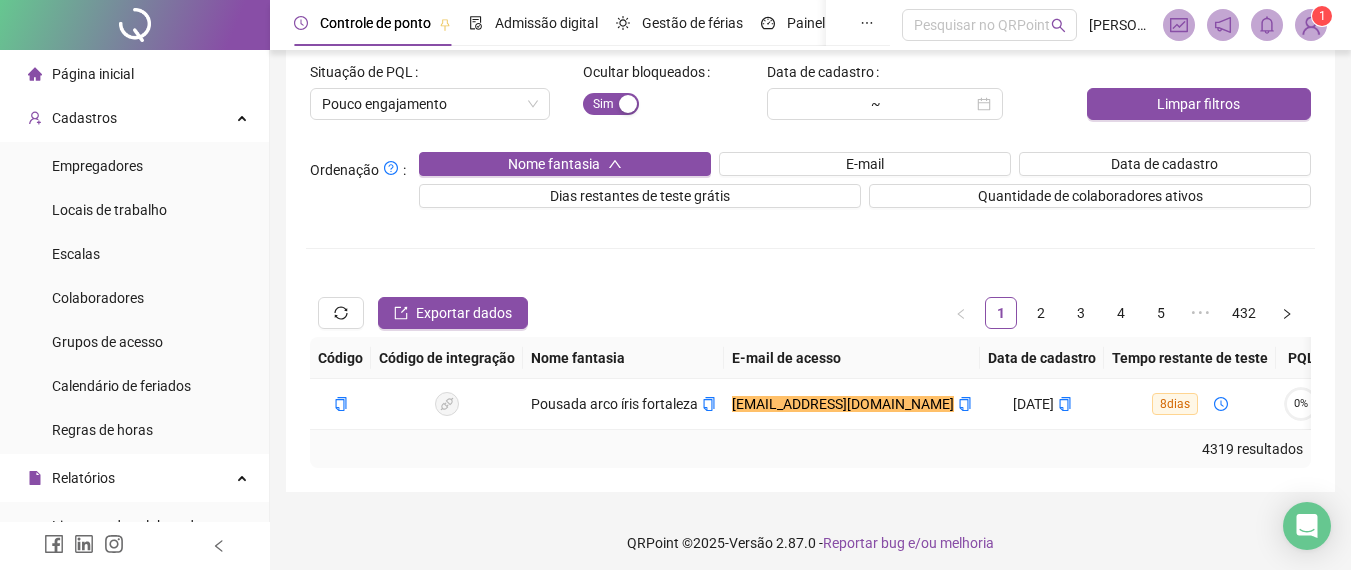 scroll, scrollTop: 167, scrollLeft: 0, axis: vertical 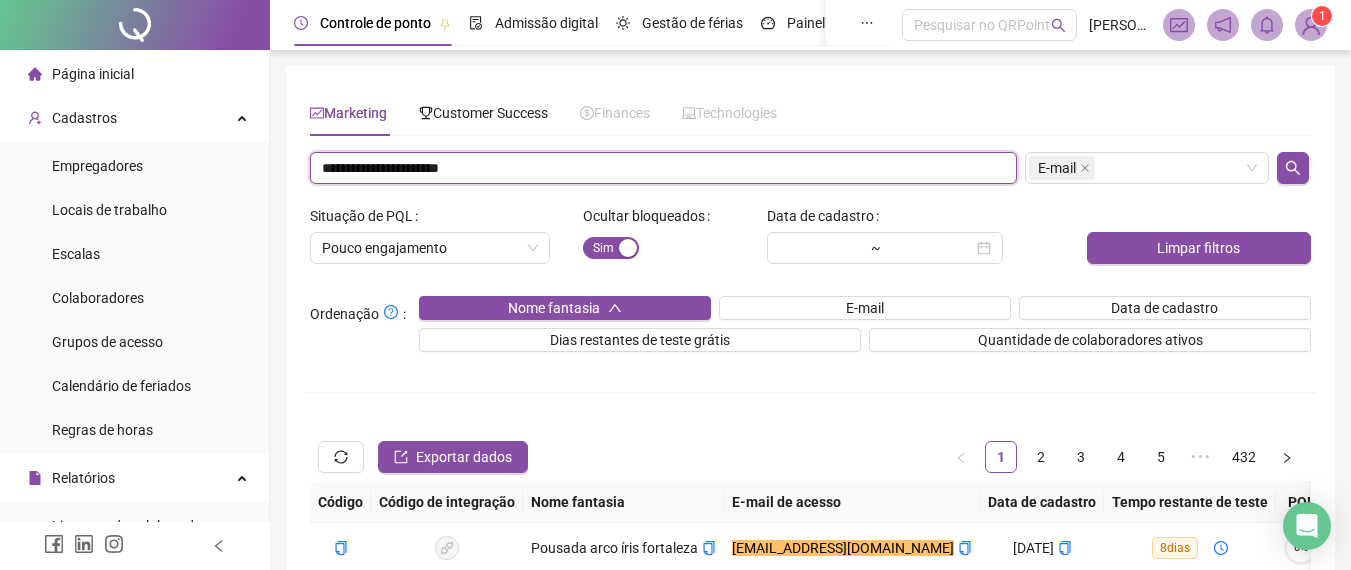 click on "**********" at bounding box center (663, 168) 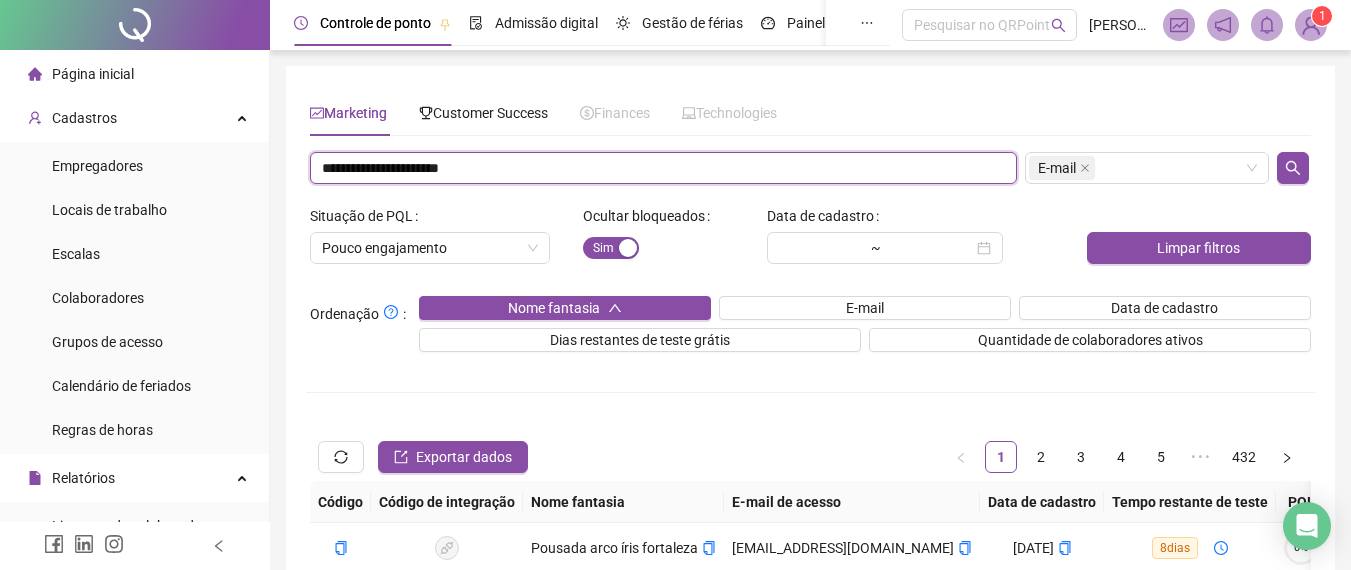 type on "**********" 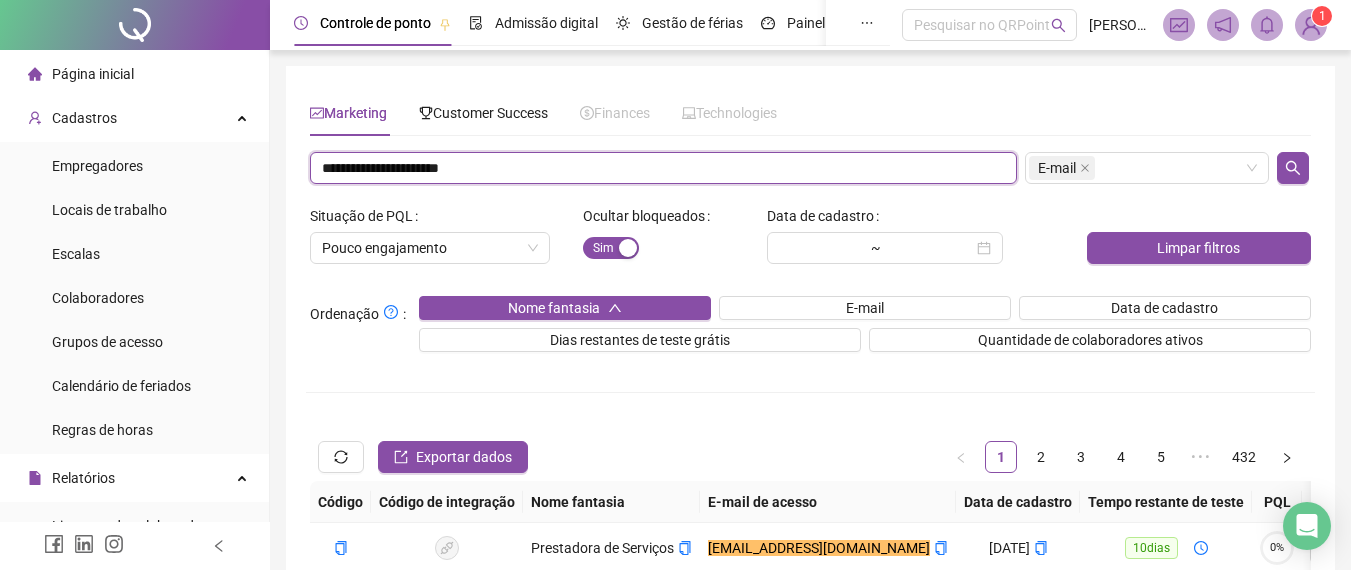 scroll, scrollTop: 123, scrollLeft: 0, axis: vertical 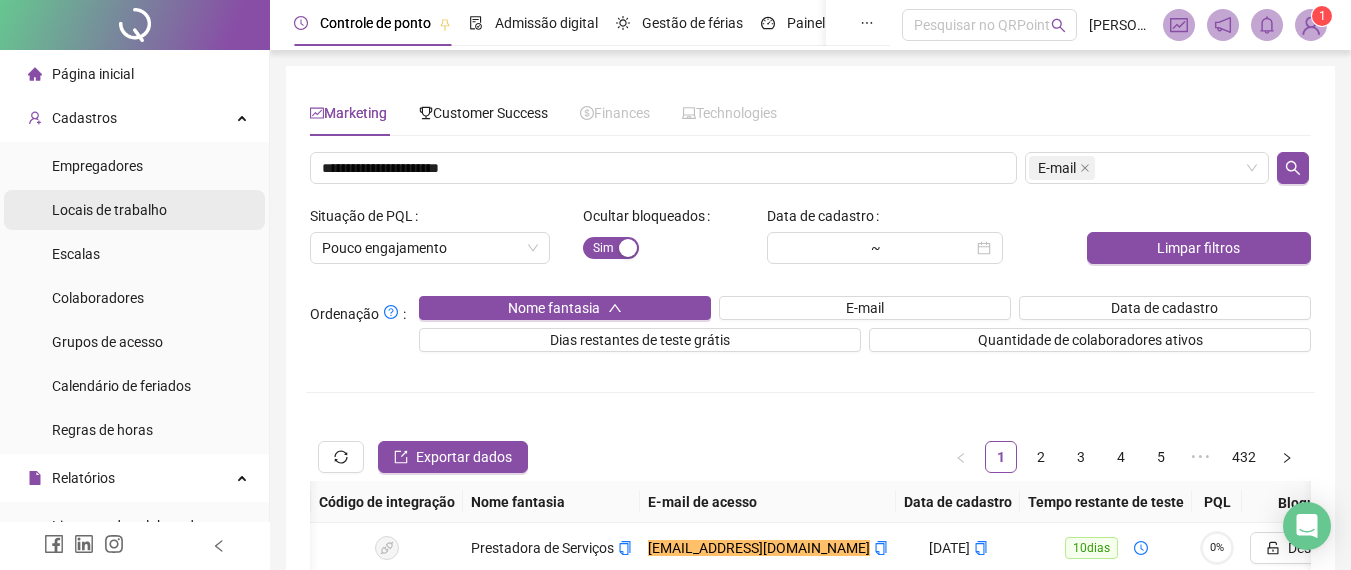click on "Locais de trabalho" at bounding box center (109, 210) 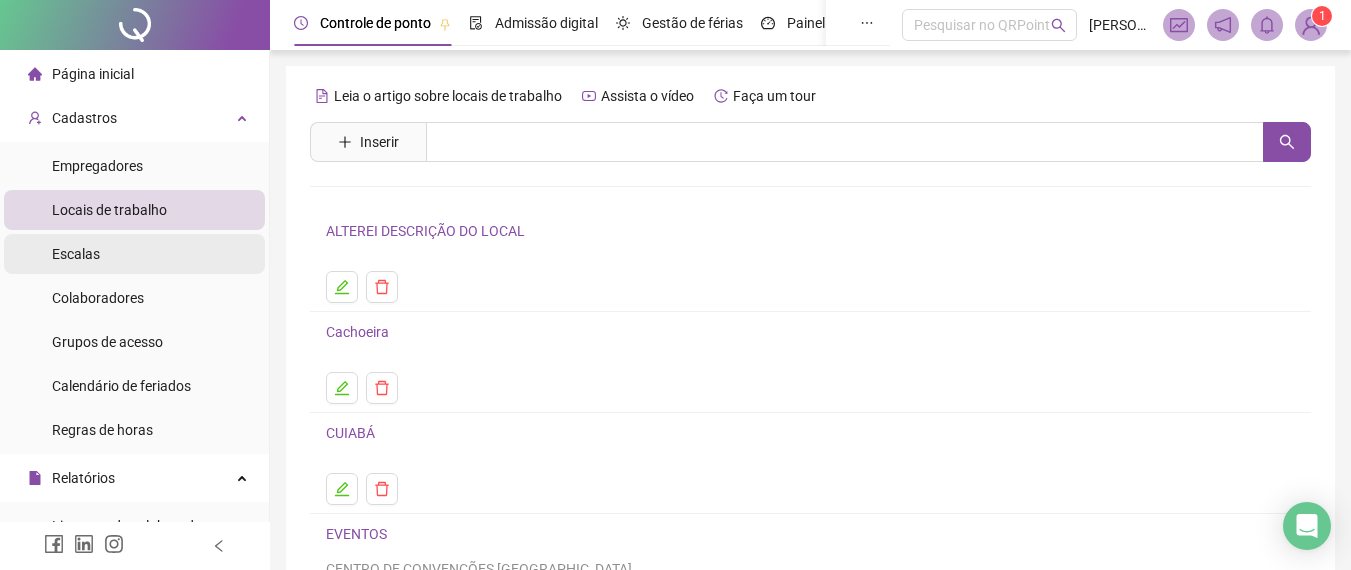 click on "Escalas" at bounding box center [134, 254] 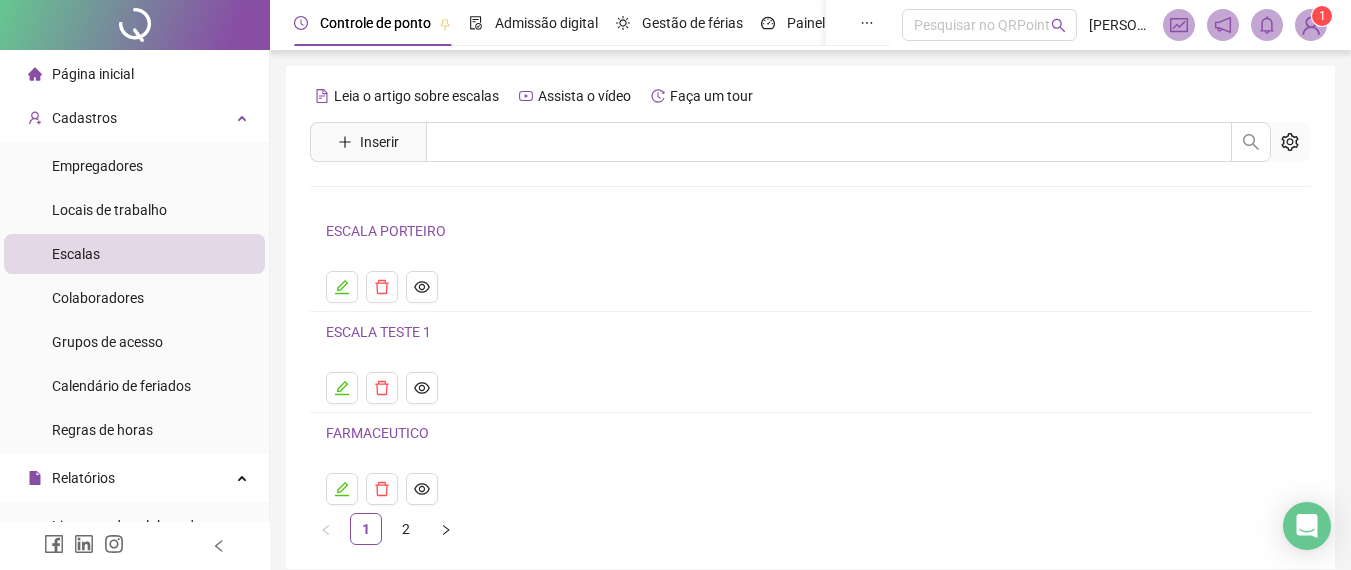 click at bounding box center [1311, 25] 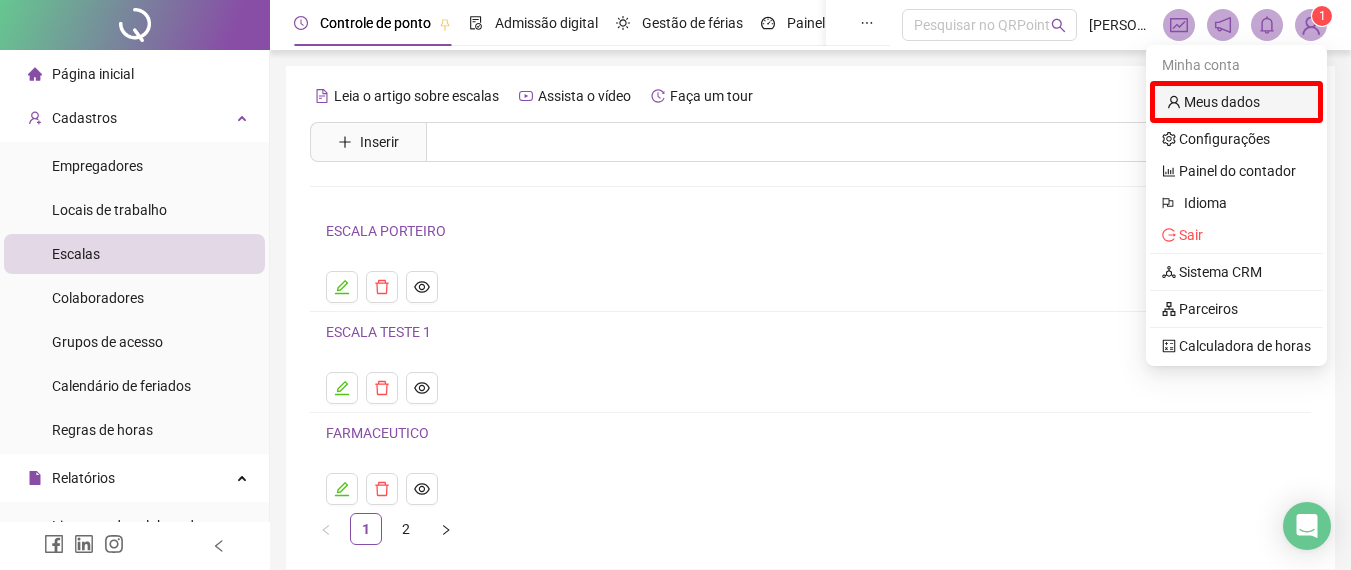 click on "Meus dados" at bounding box center [1213, 102] 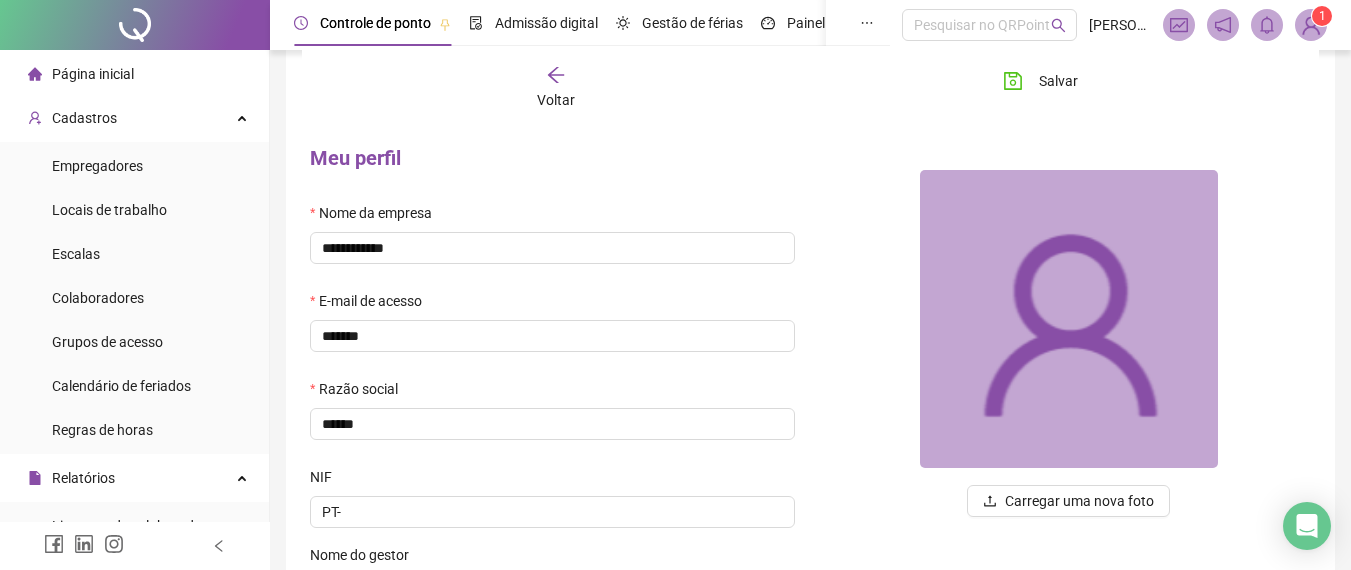scroll, scrollTop: 0, scrollLeft: 0, axis: both 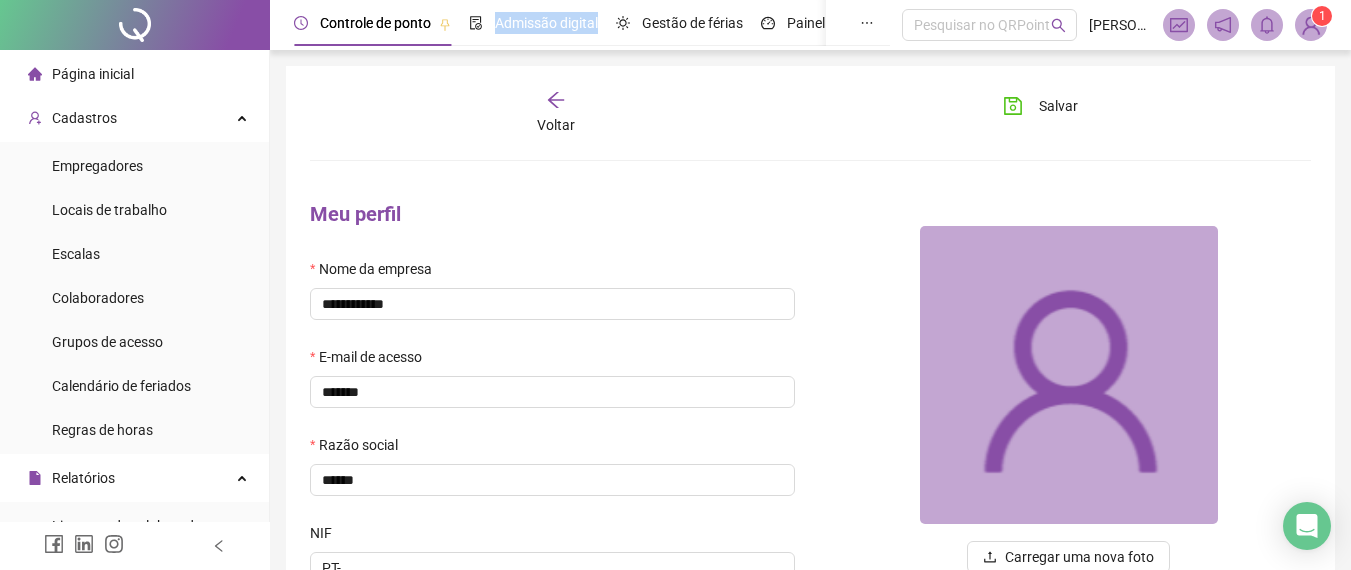 drag, startPoint x: 393, startPoint y: 56, endPoint x: 708, endPoint y: -108, distance: 355.1352 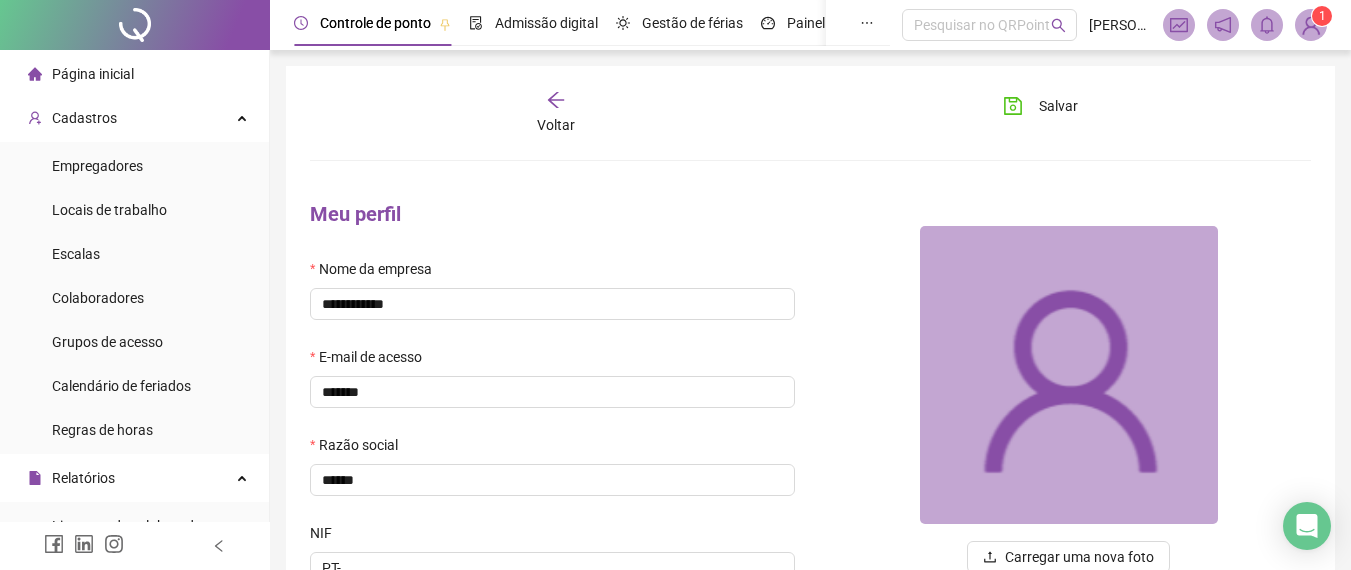 click on "1" at bounding box center [1322, 16] 